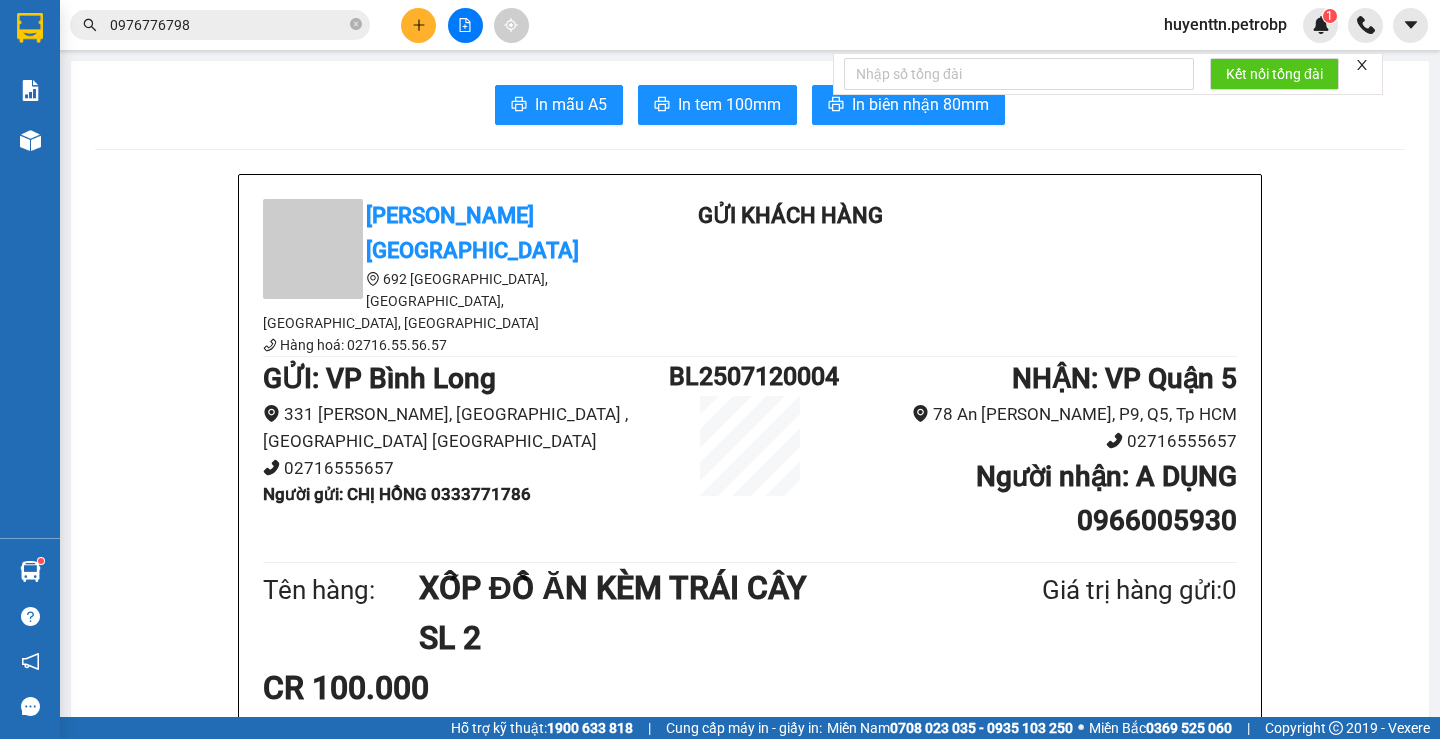 scroll, scrollTop: 0, scrollLeft: 0, axis: both 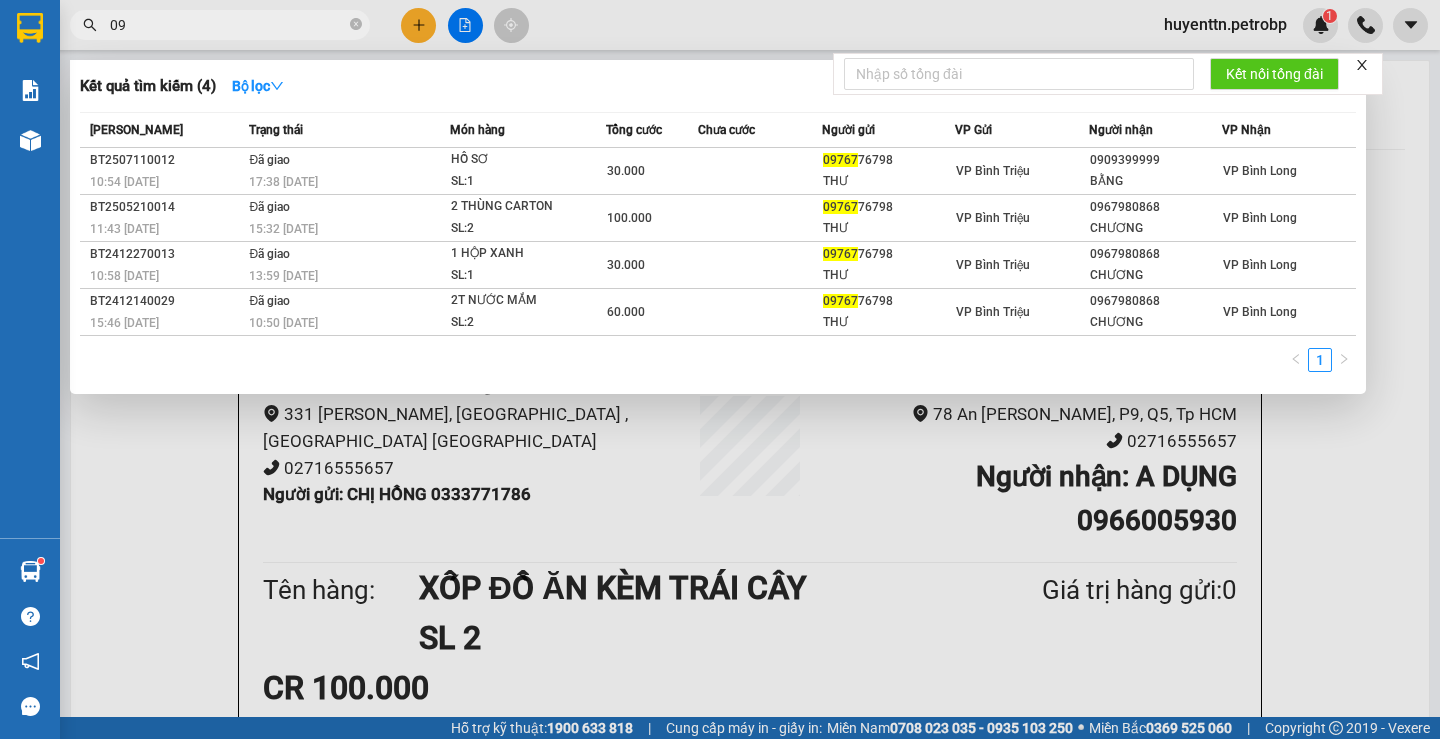 type on "0" 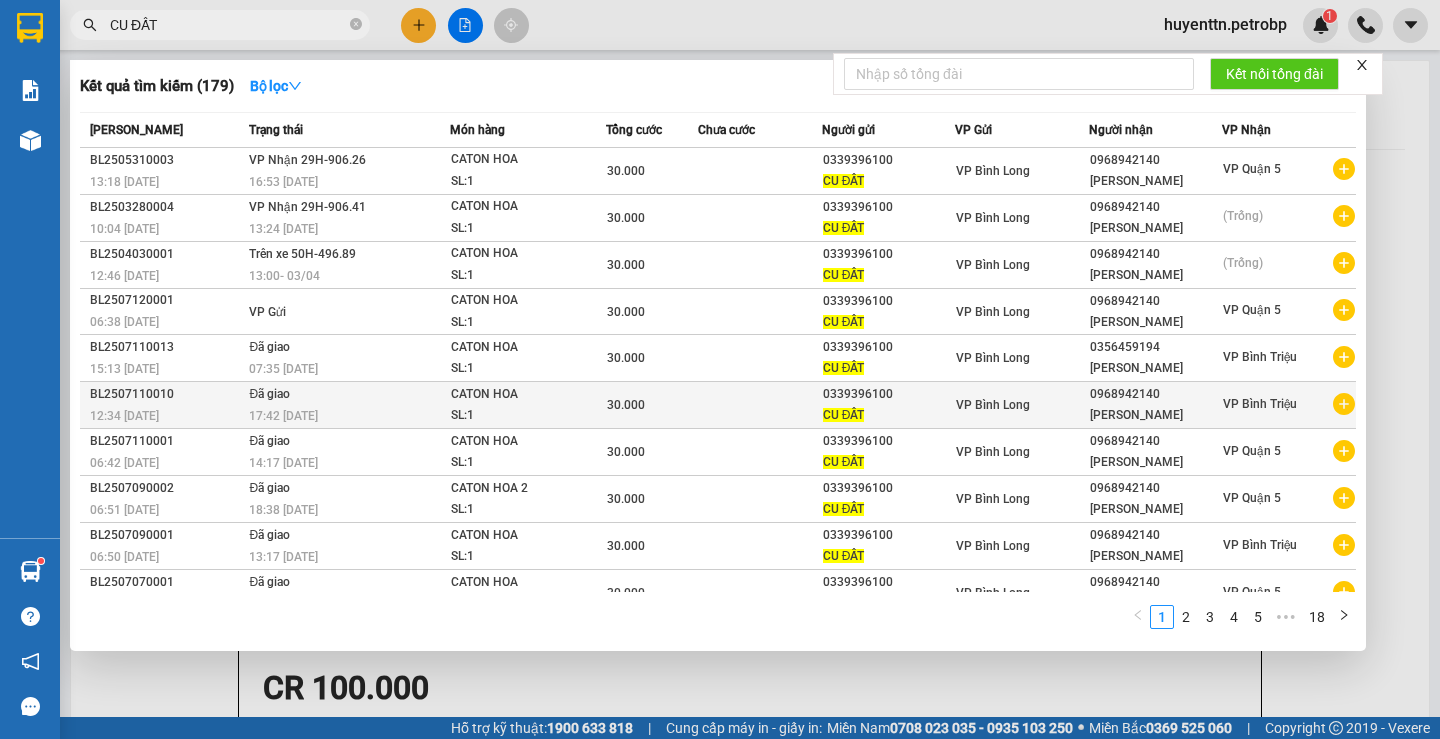 type on "CU ĐẤT" 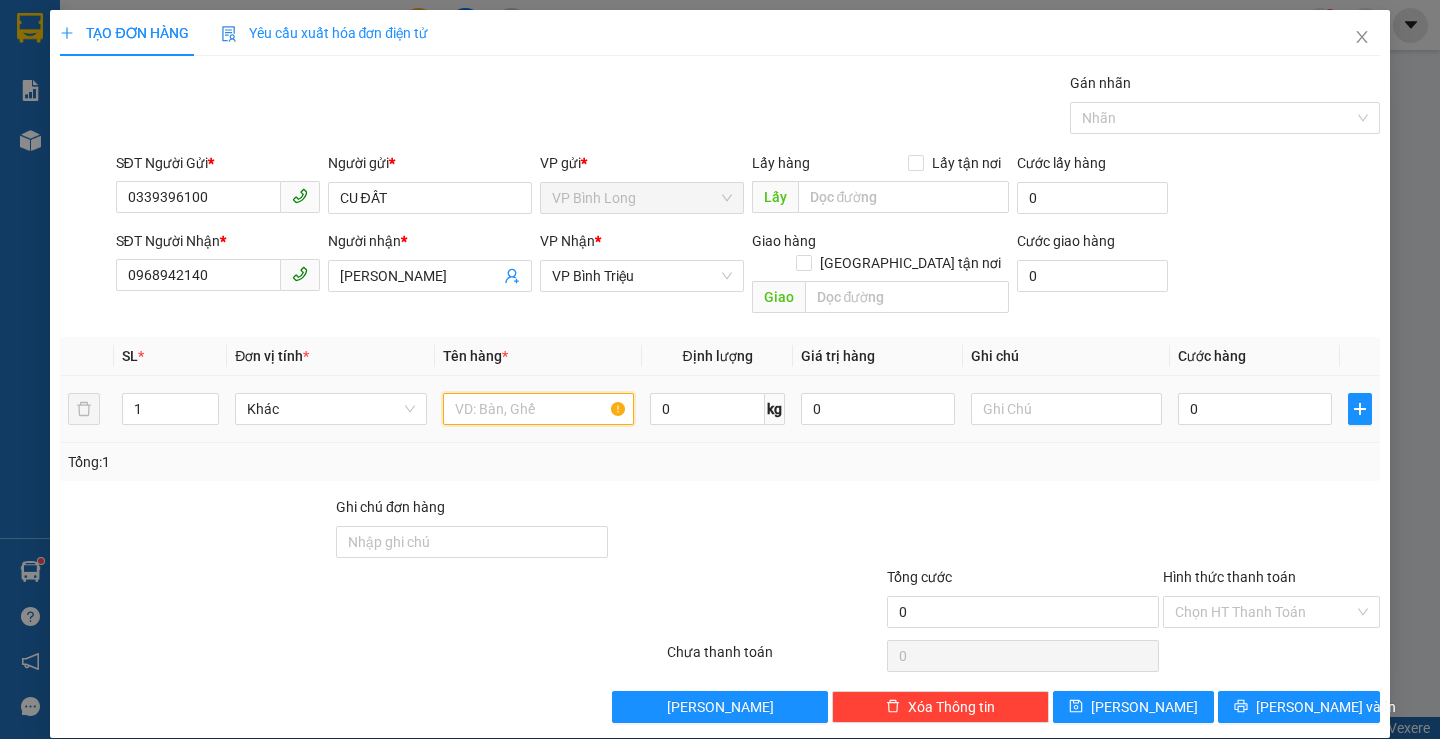 click at bounding box center [538, 409] 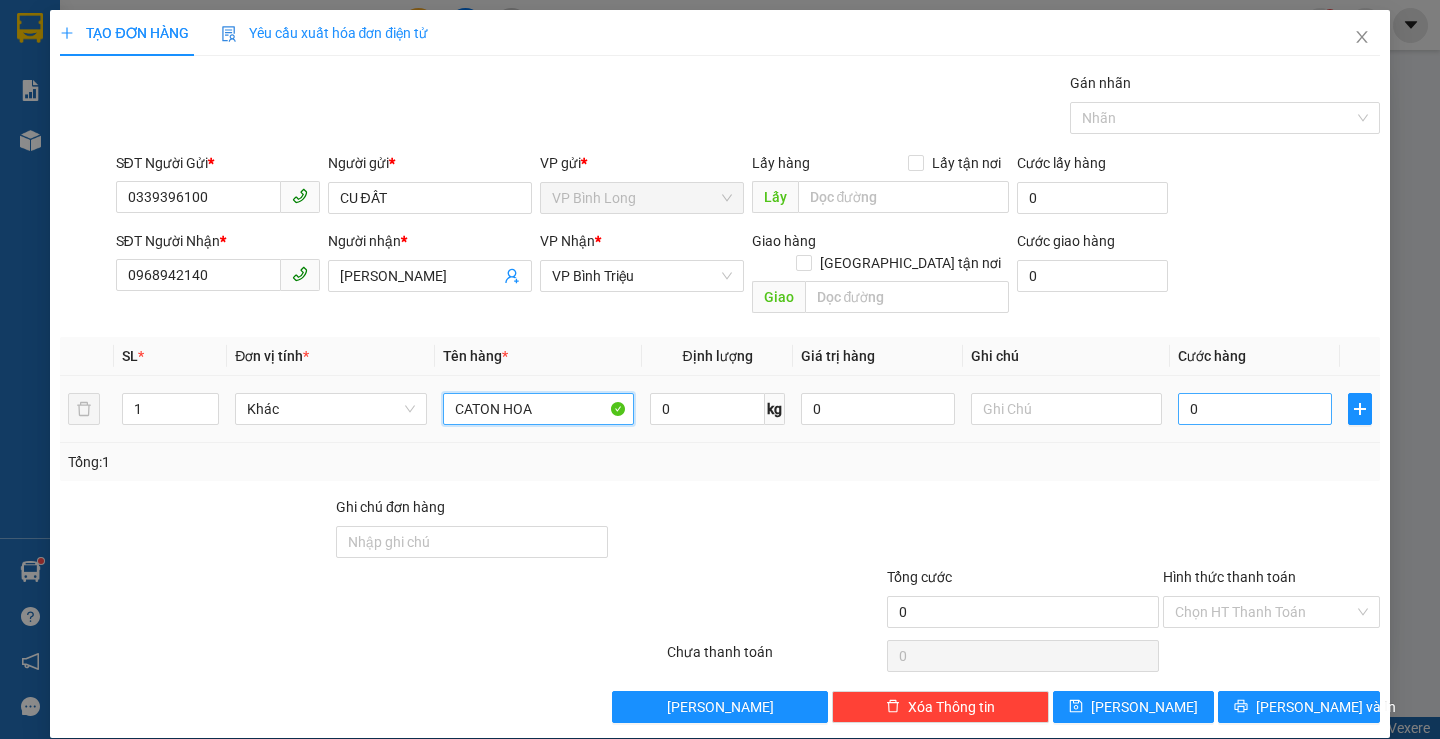 type on "CATON HOA" 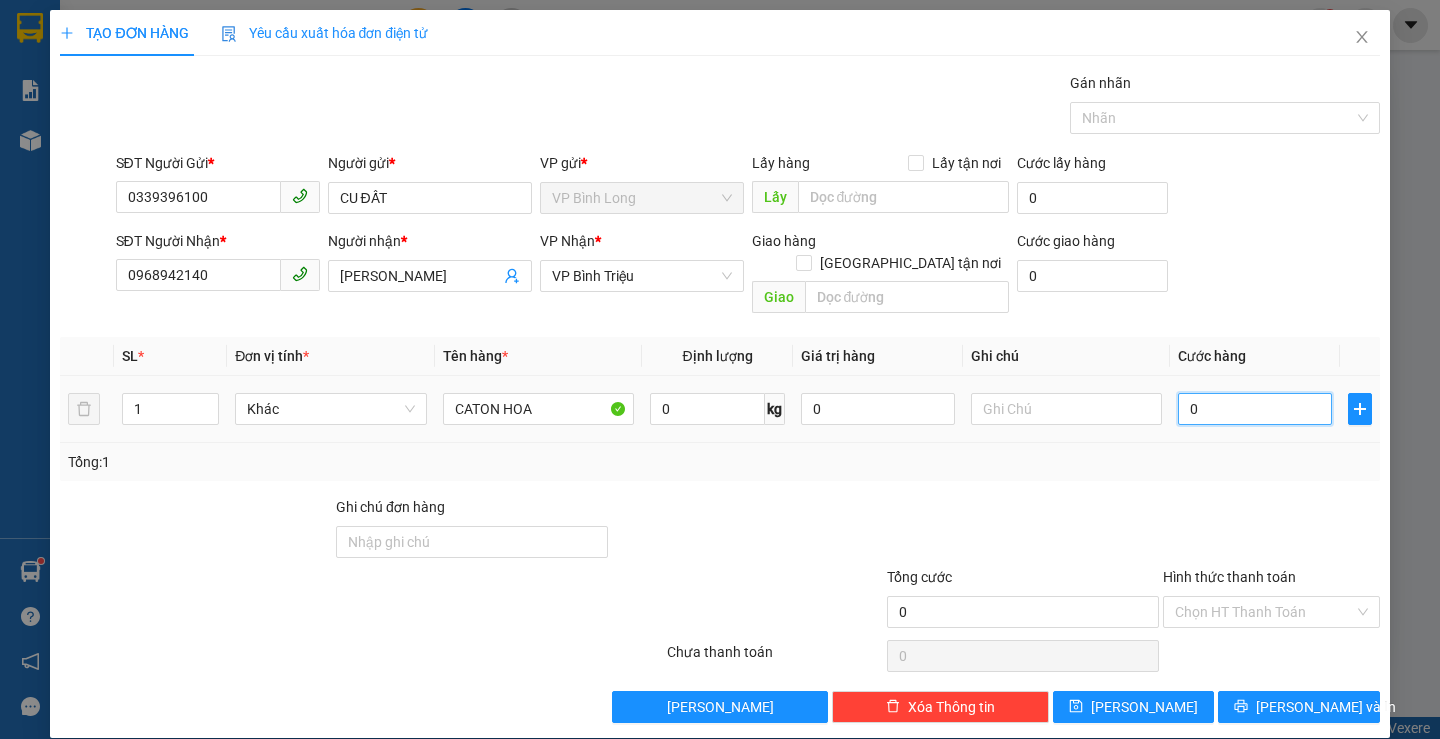 click on "0" at bounding box center [1255, 409] 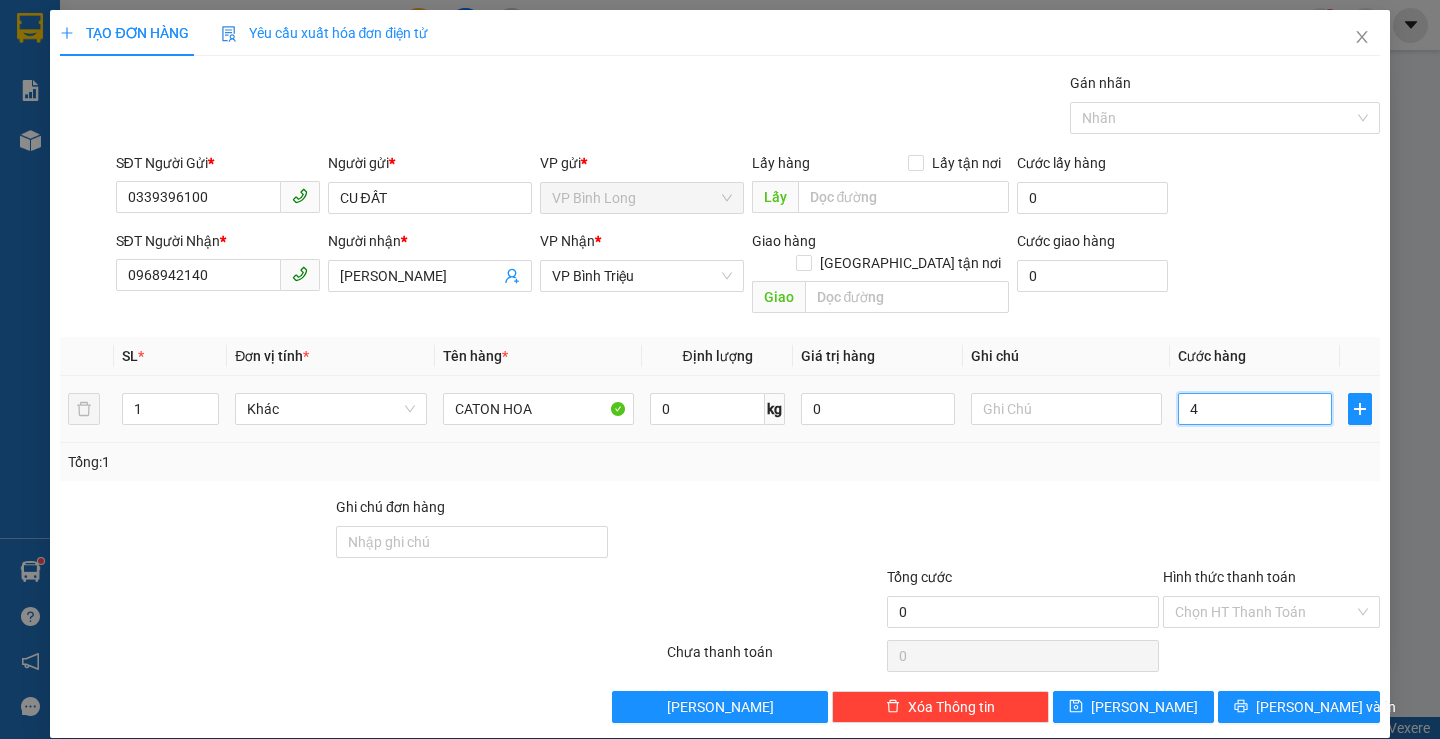 type on "4" 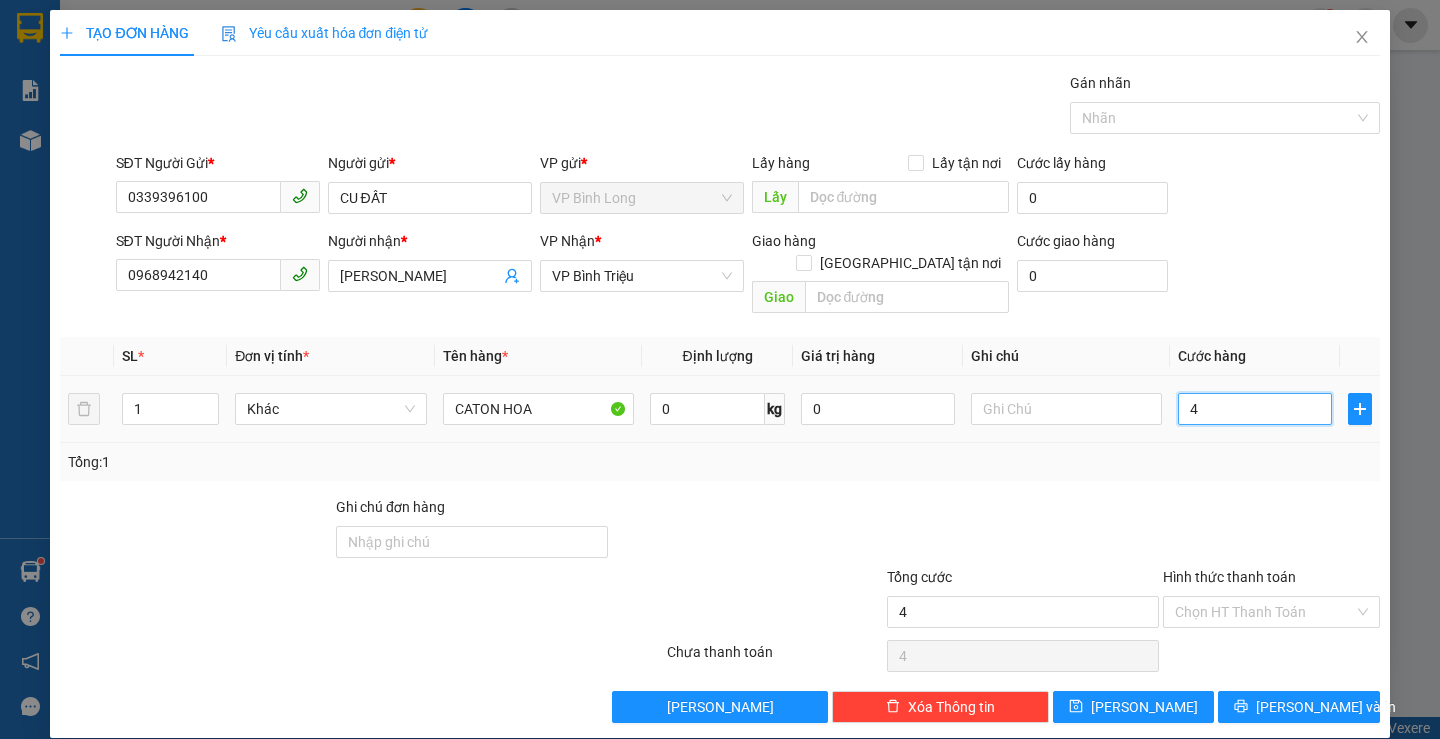type on "40" 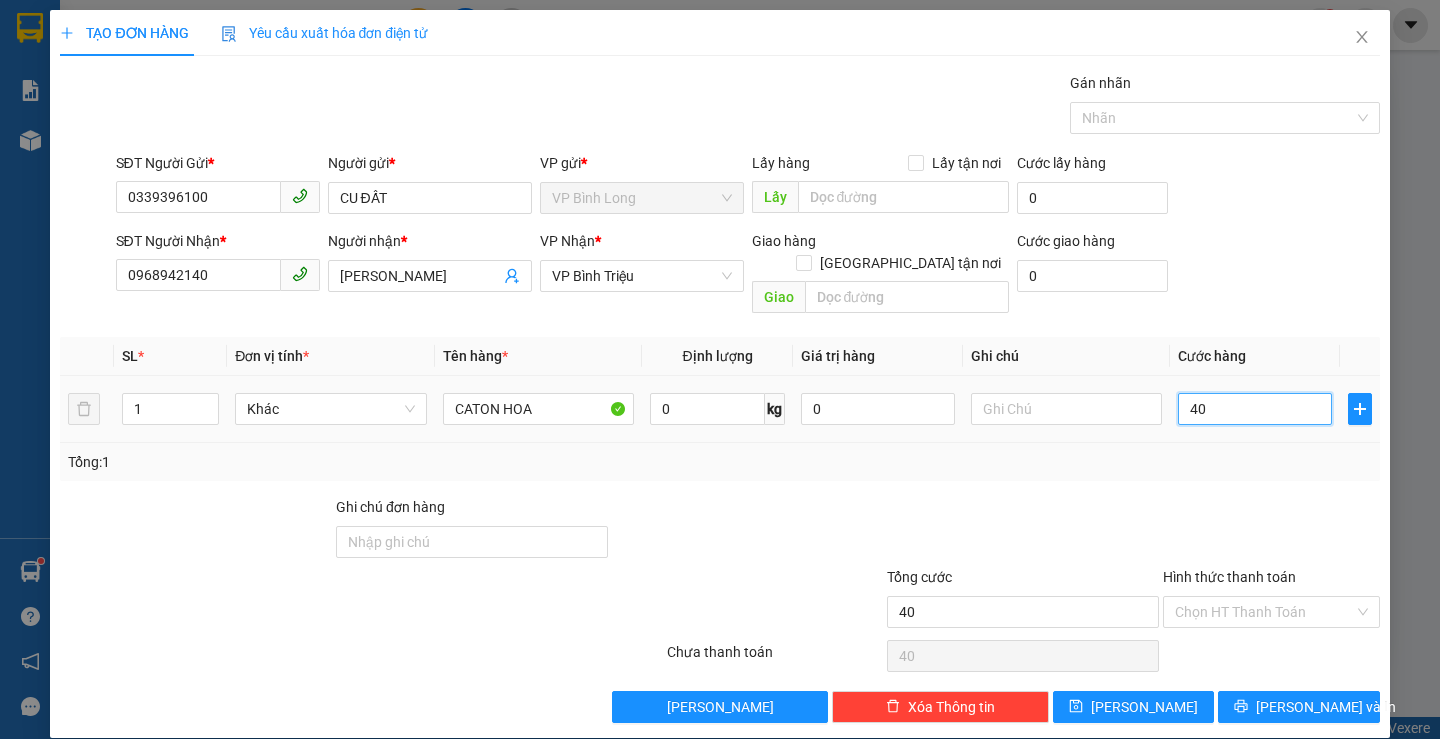 type on "400" 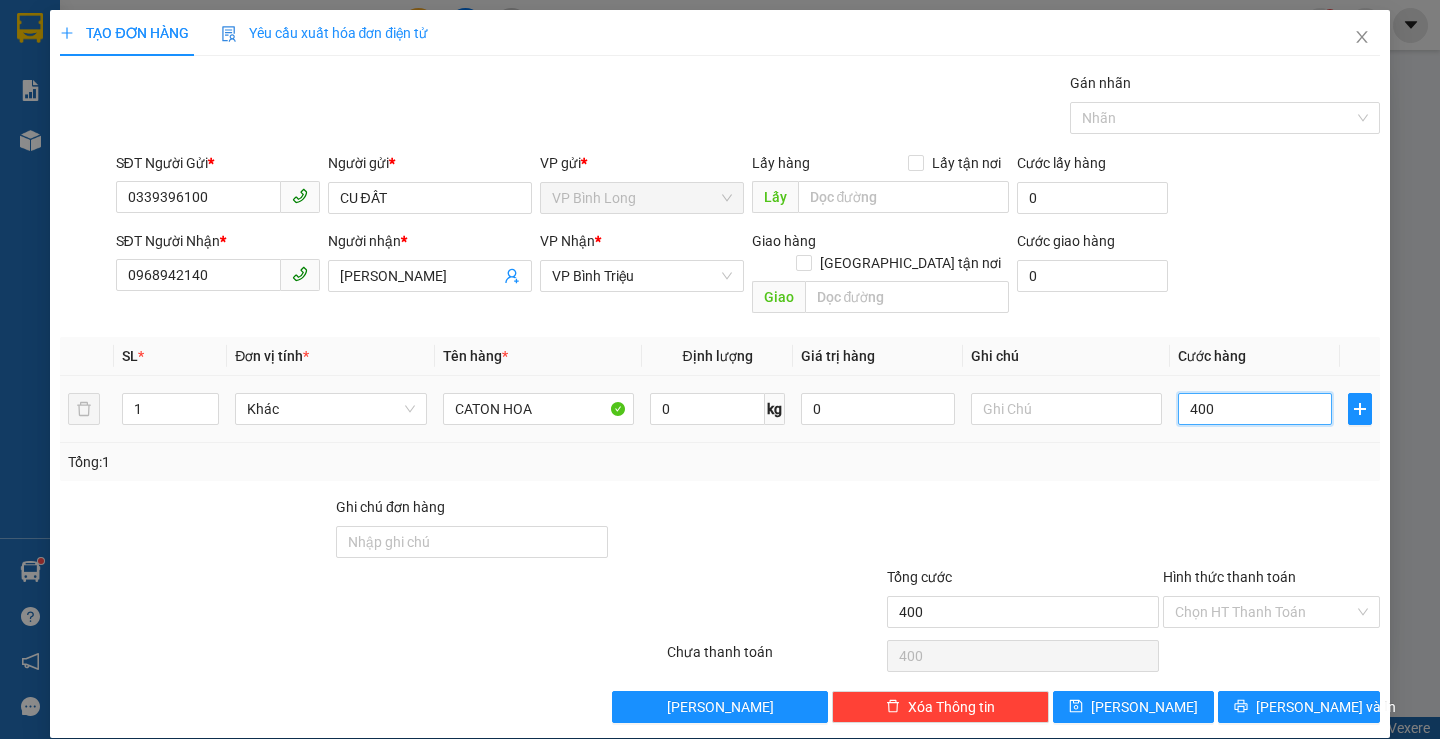 type on "4.000" 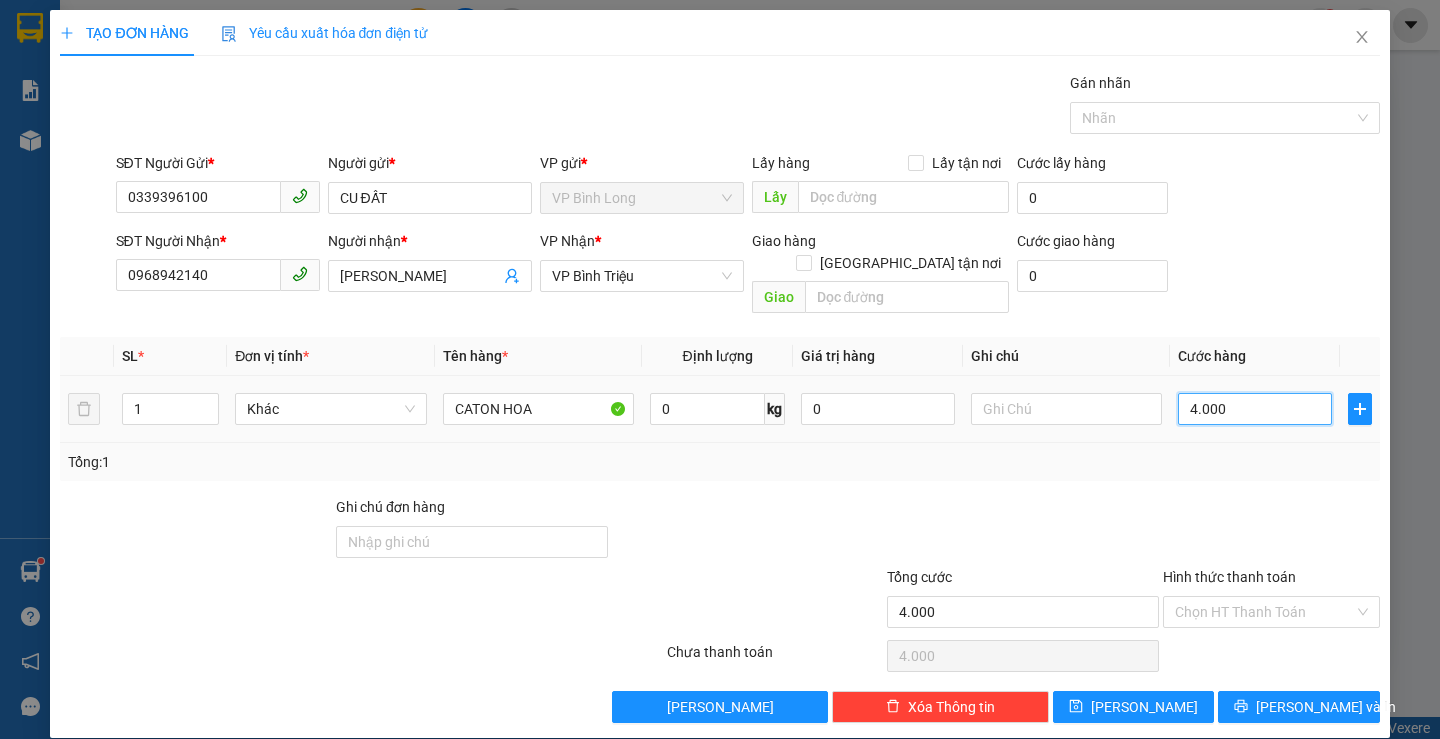 type on "40.000" 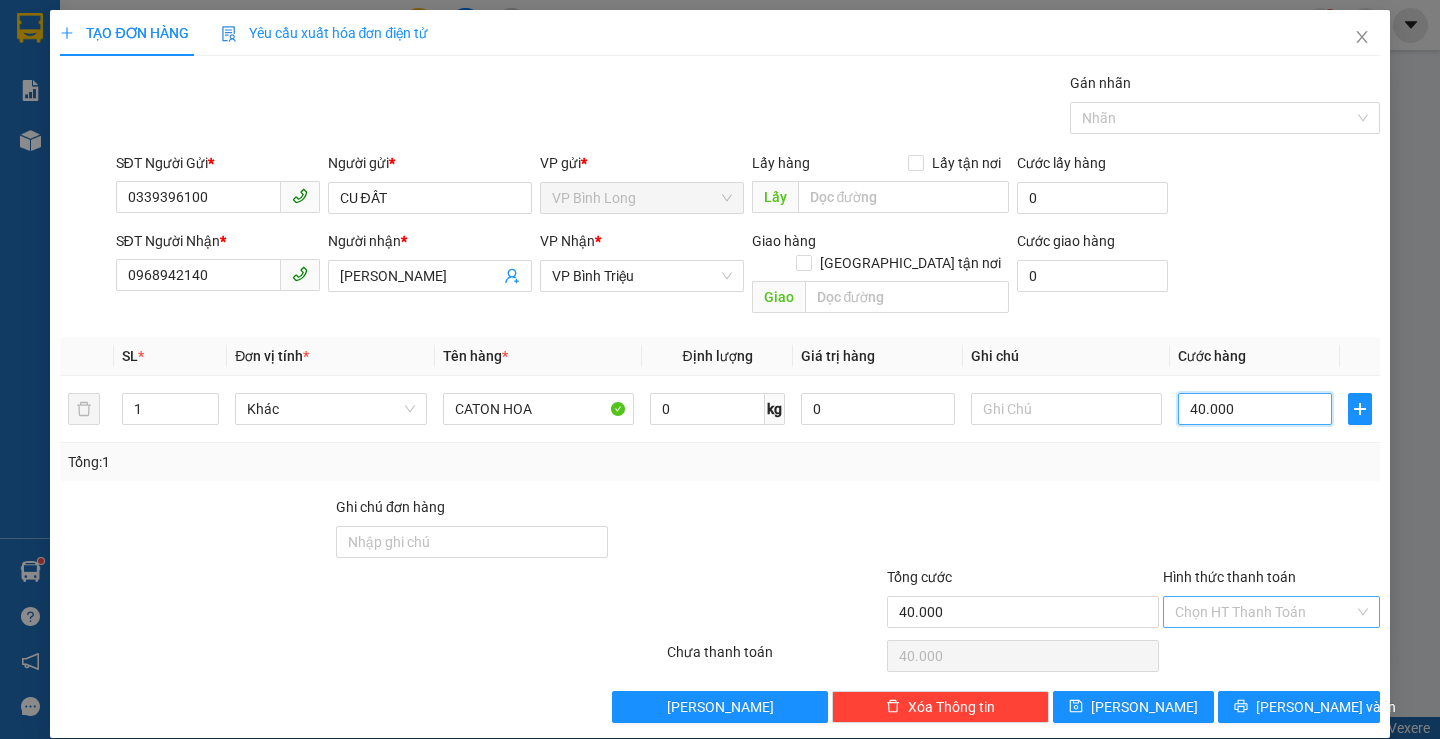 type on "40.000" 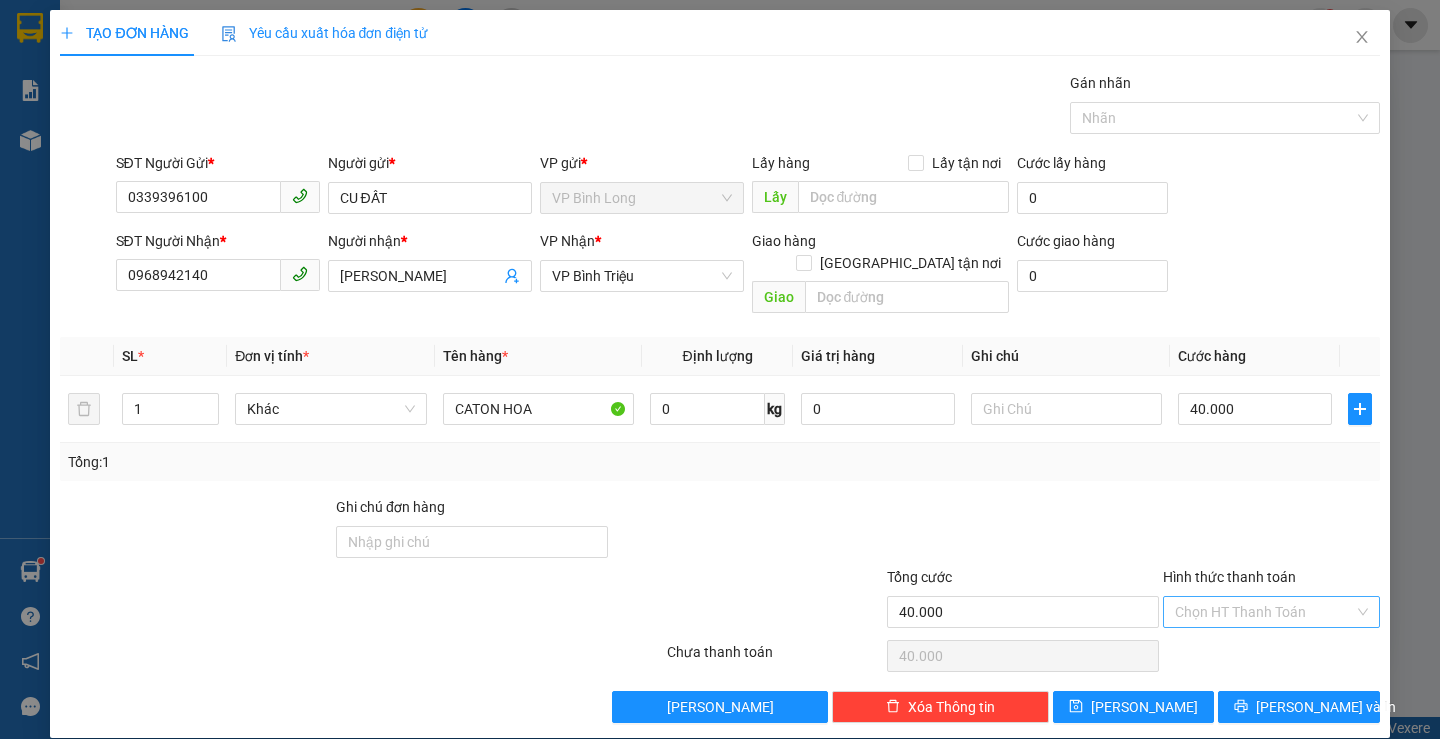 click on "Hình thức thanh toán" at bounding box center [1264, 612] 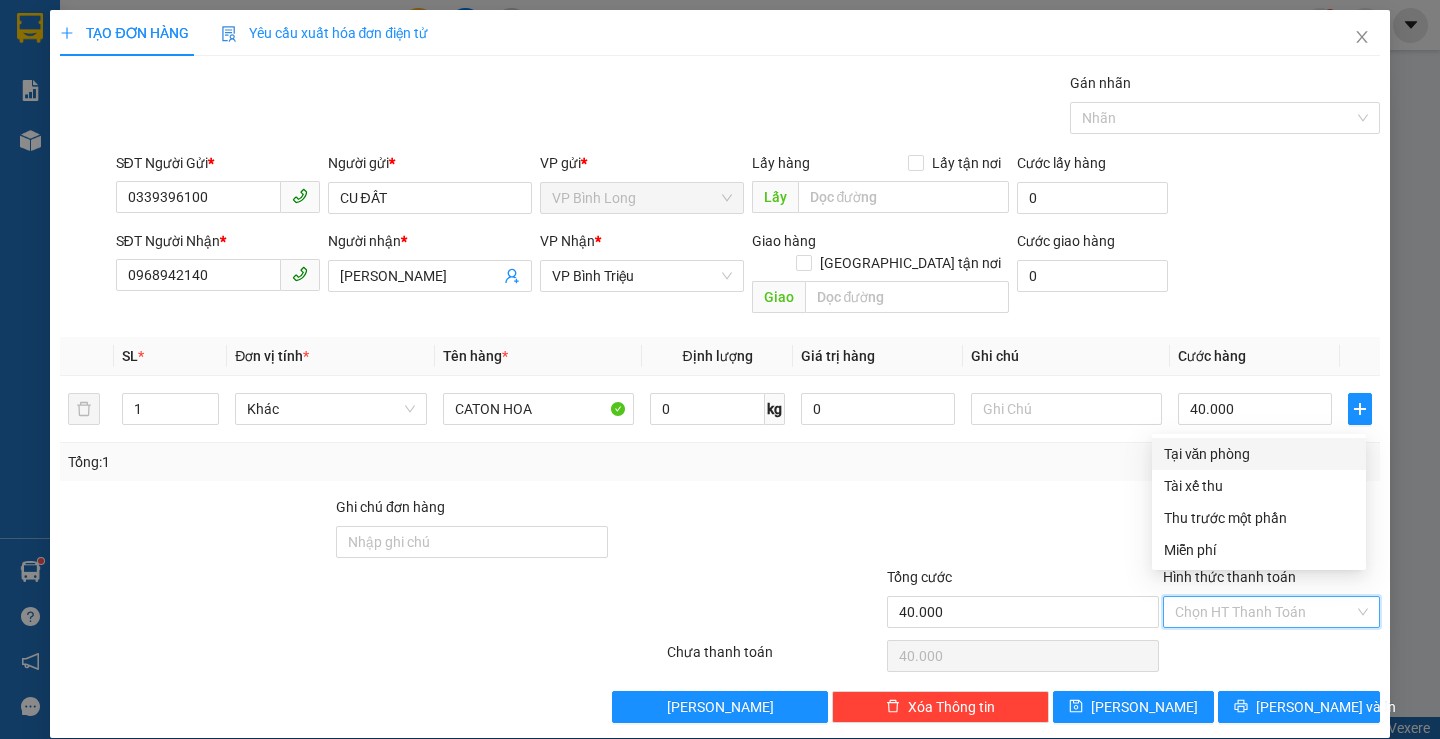click on "Tại văn phòng" at bounding box center (1259, 454) 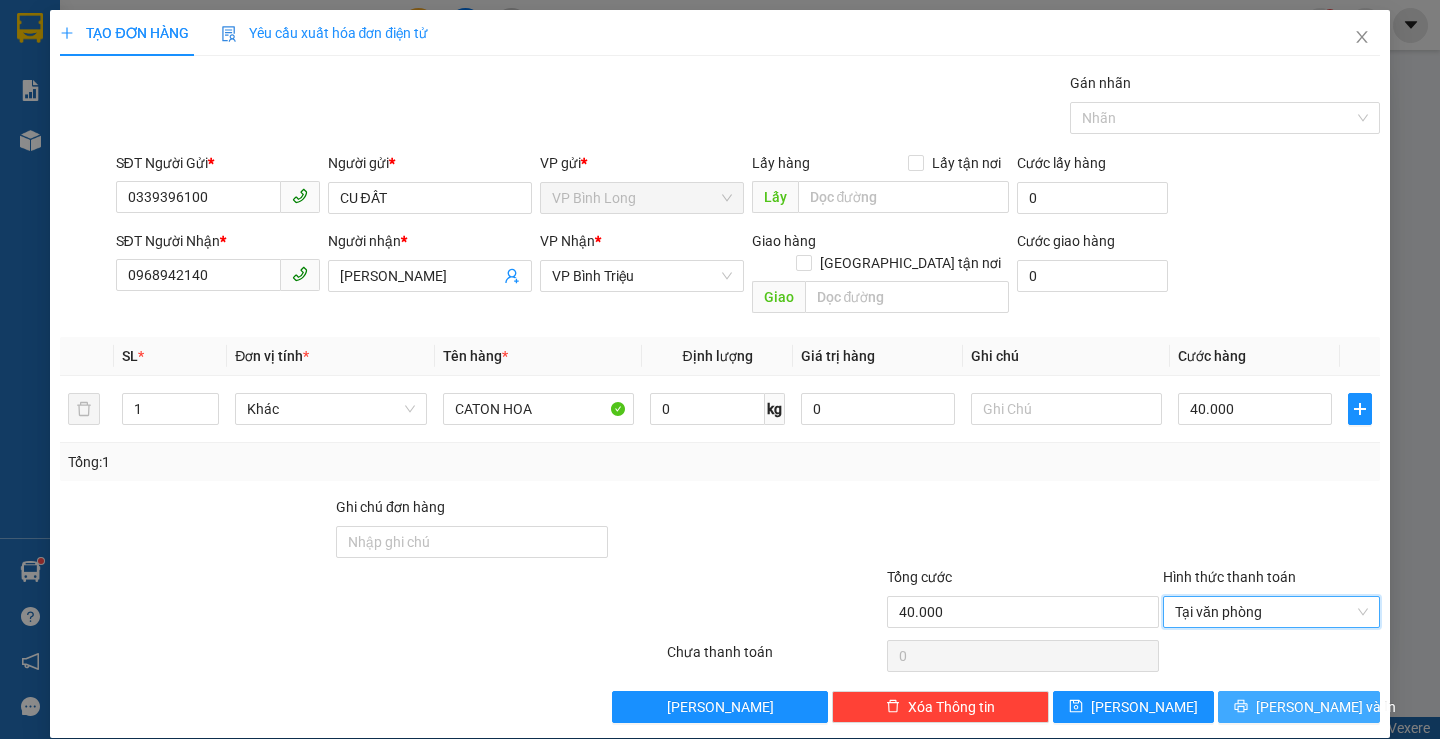 click on "[PERSON_NAME] và In" at bounding box center [1298, 707] 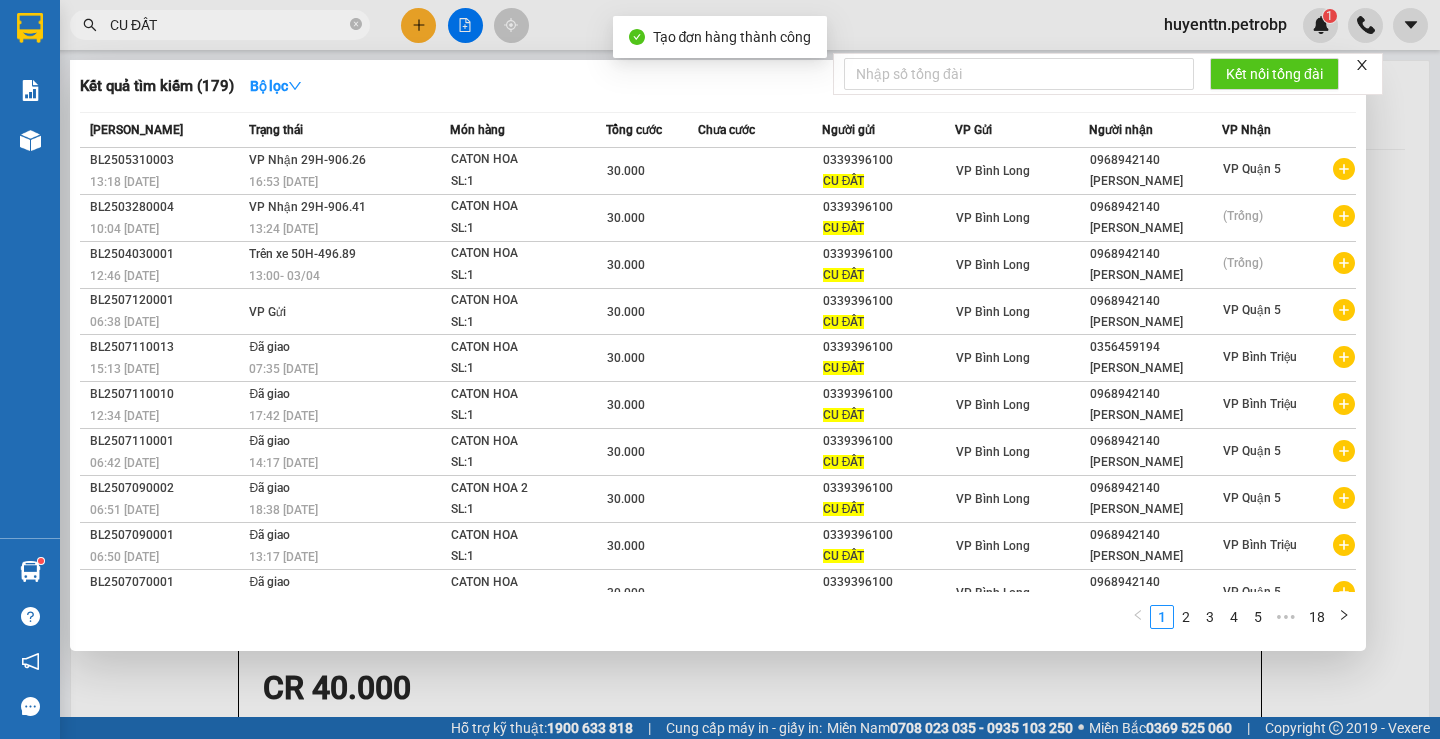 click at bounding box center [720, 369] 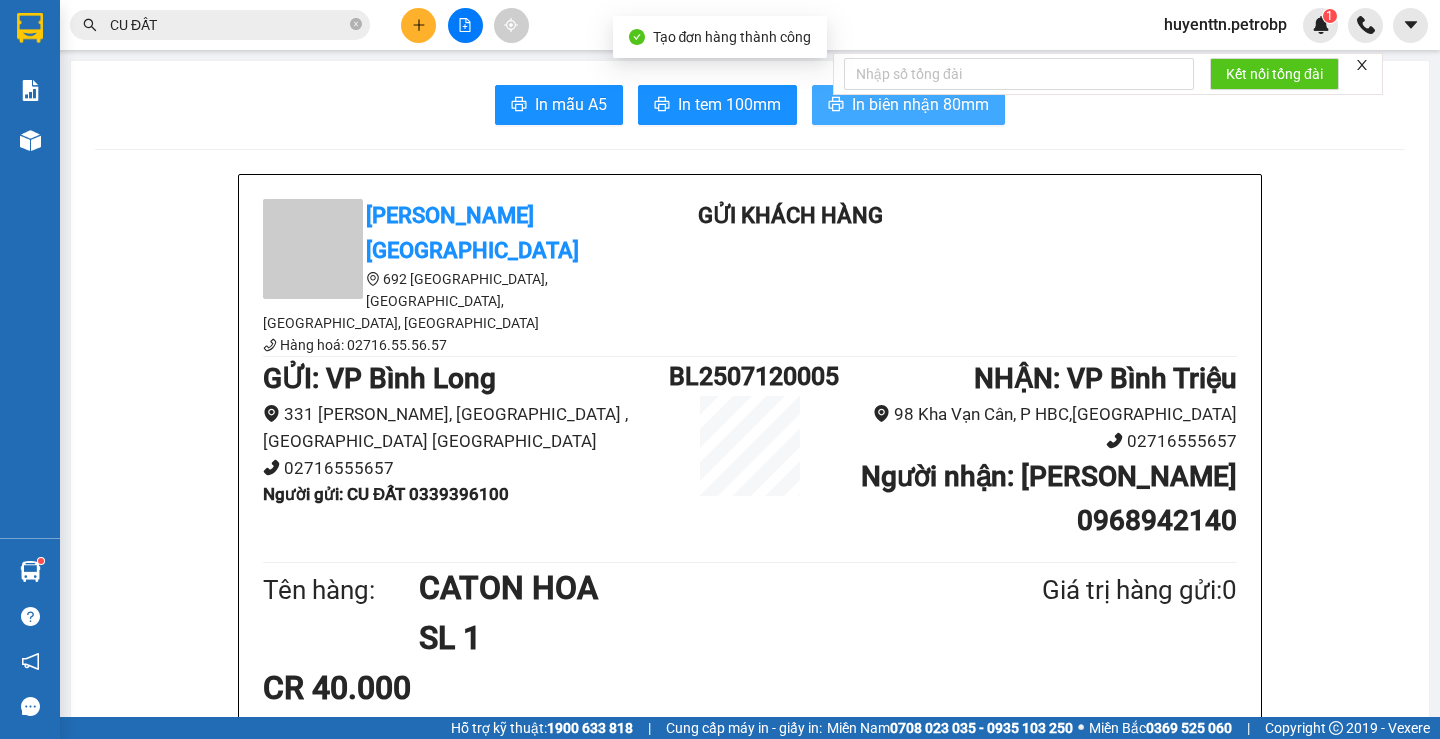 click on "In biên nhận 80mm" at bounding box center [920, 104] 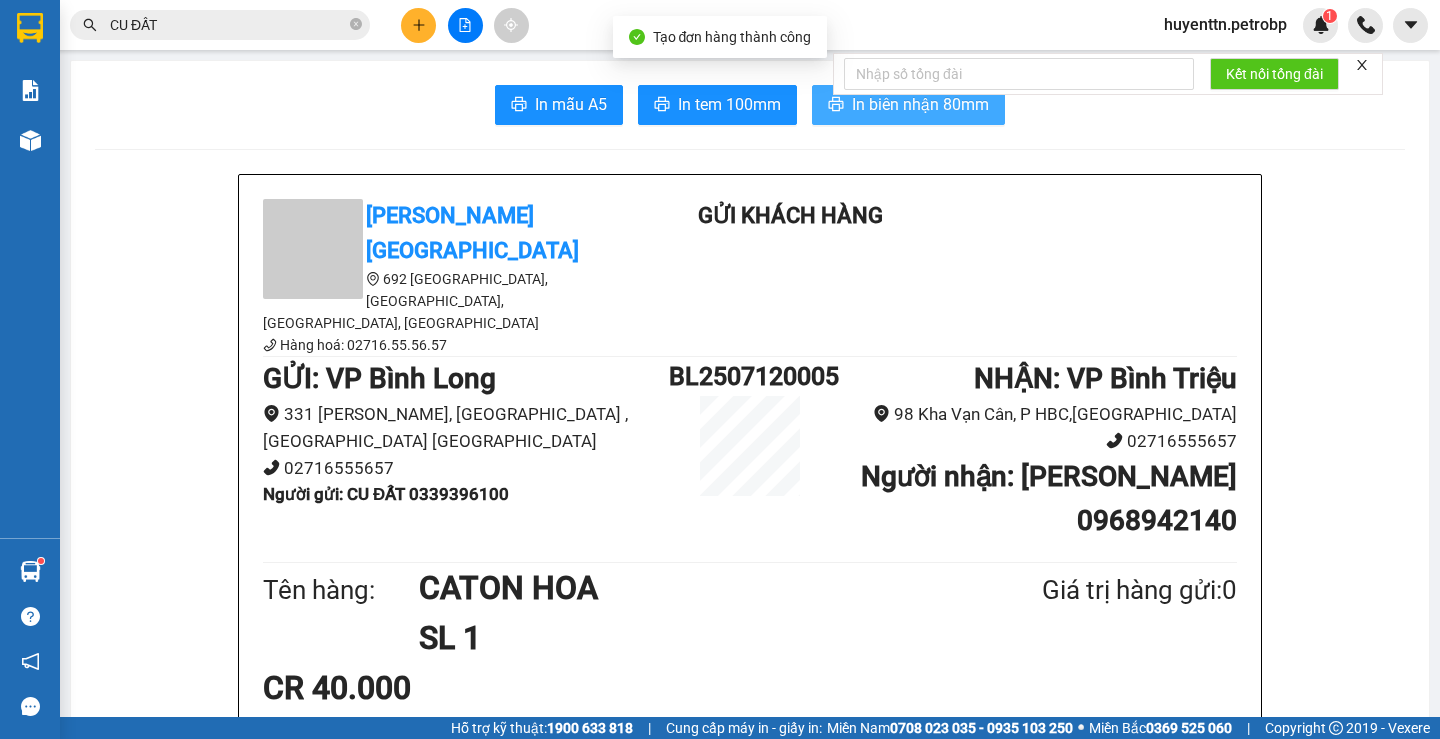 scroll, scrollTop: 0, scrollLeft: 0, axis: both 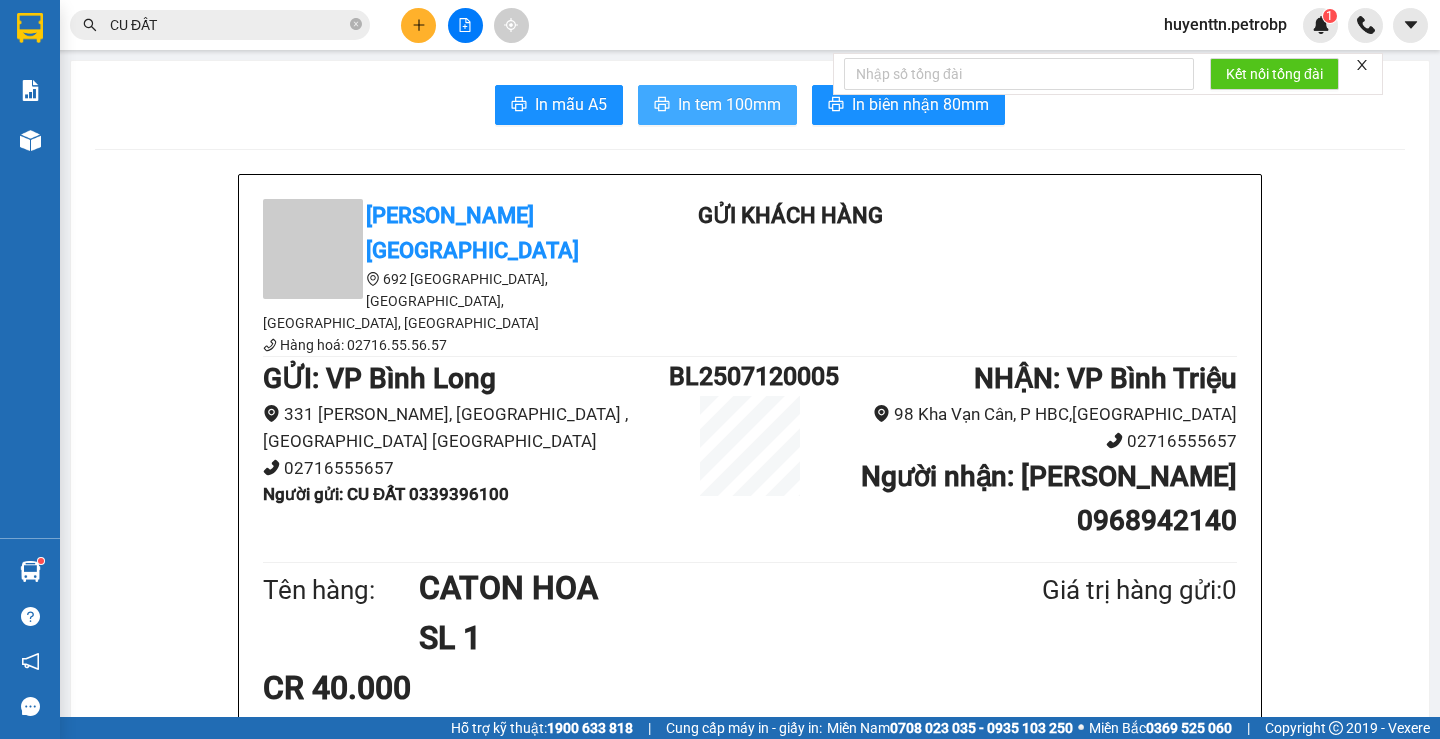 click on "In tem 100mm" at bounding box center [729, 104] 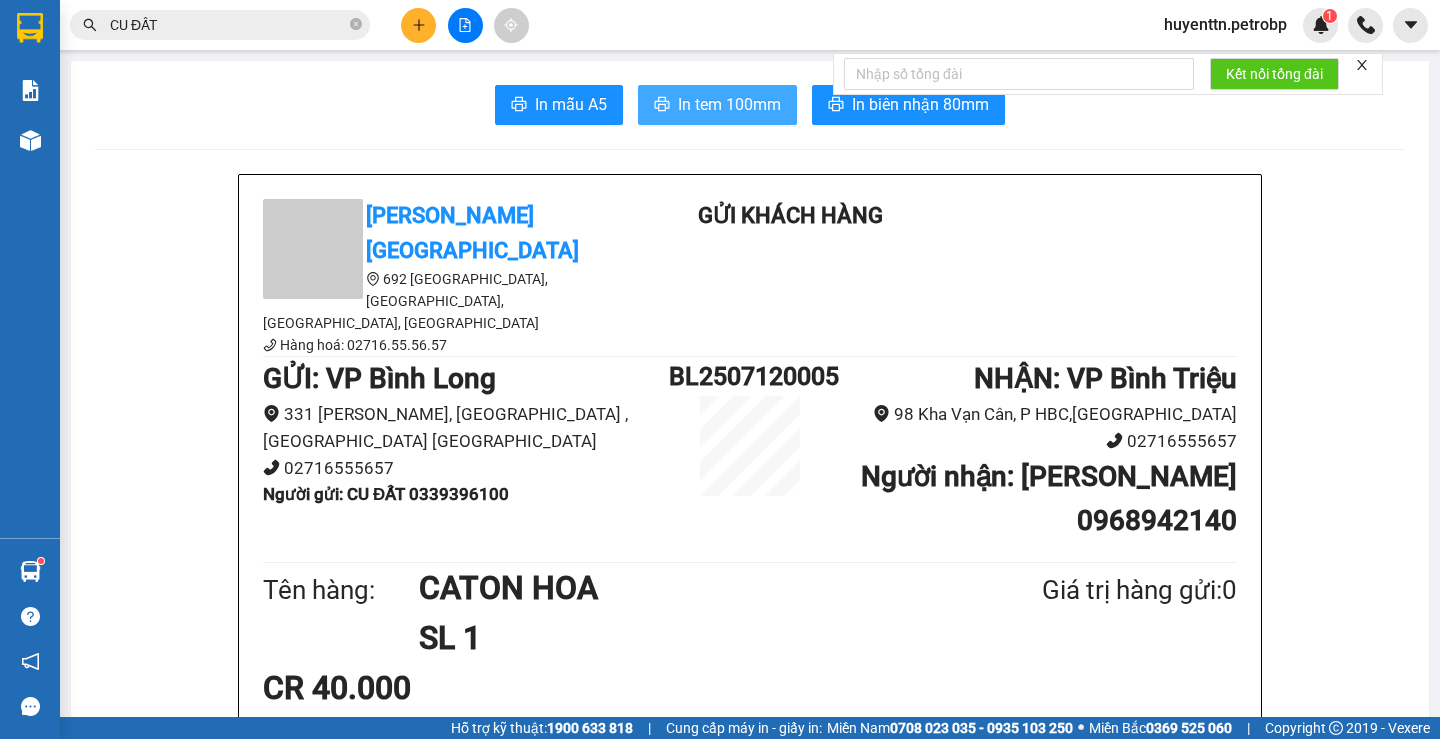scroll, scrollTop: 0, scrollLeft: 0, axis: both 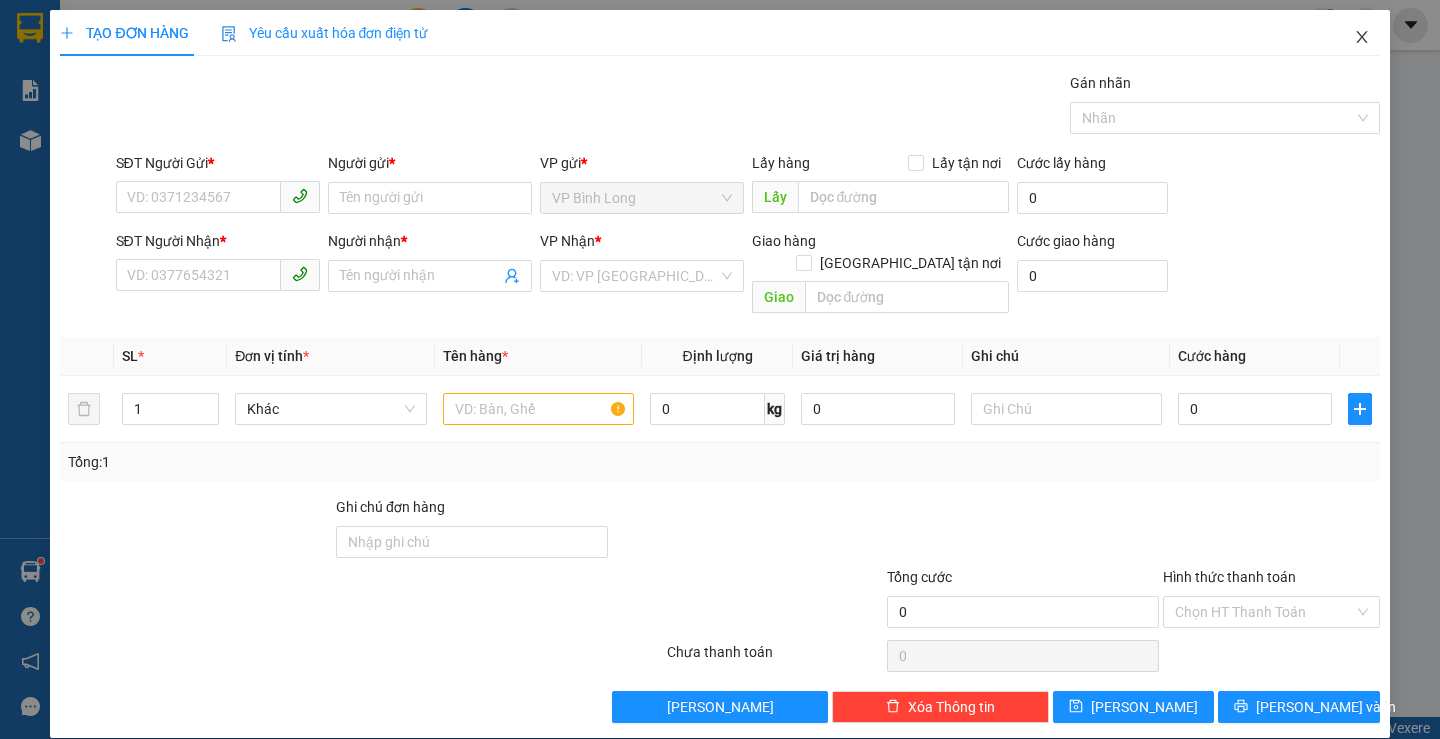 click 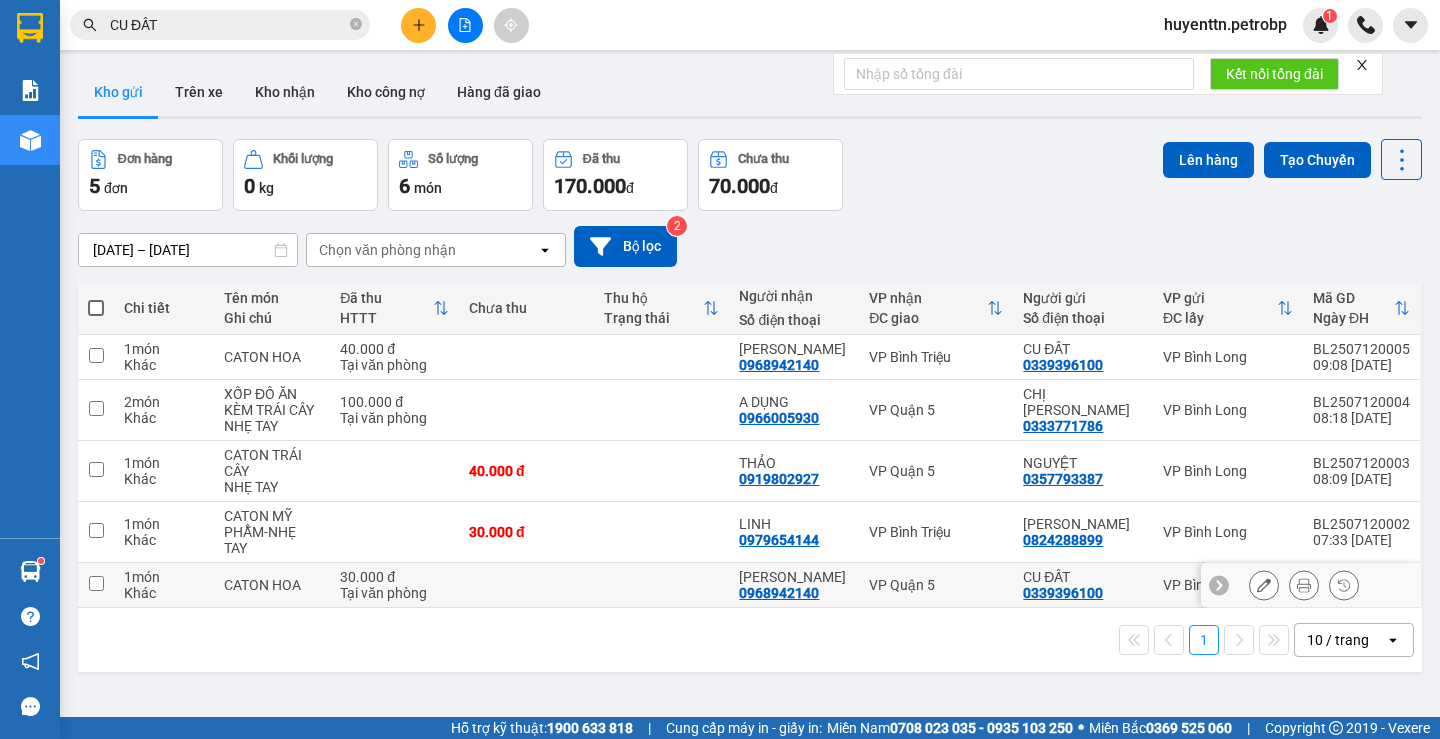 click at bounding box center (96, 583) 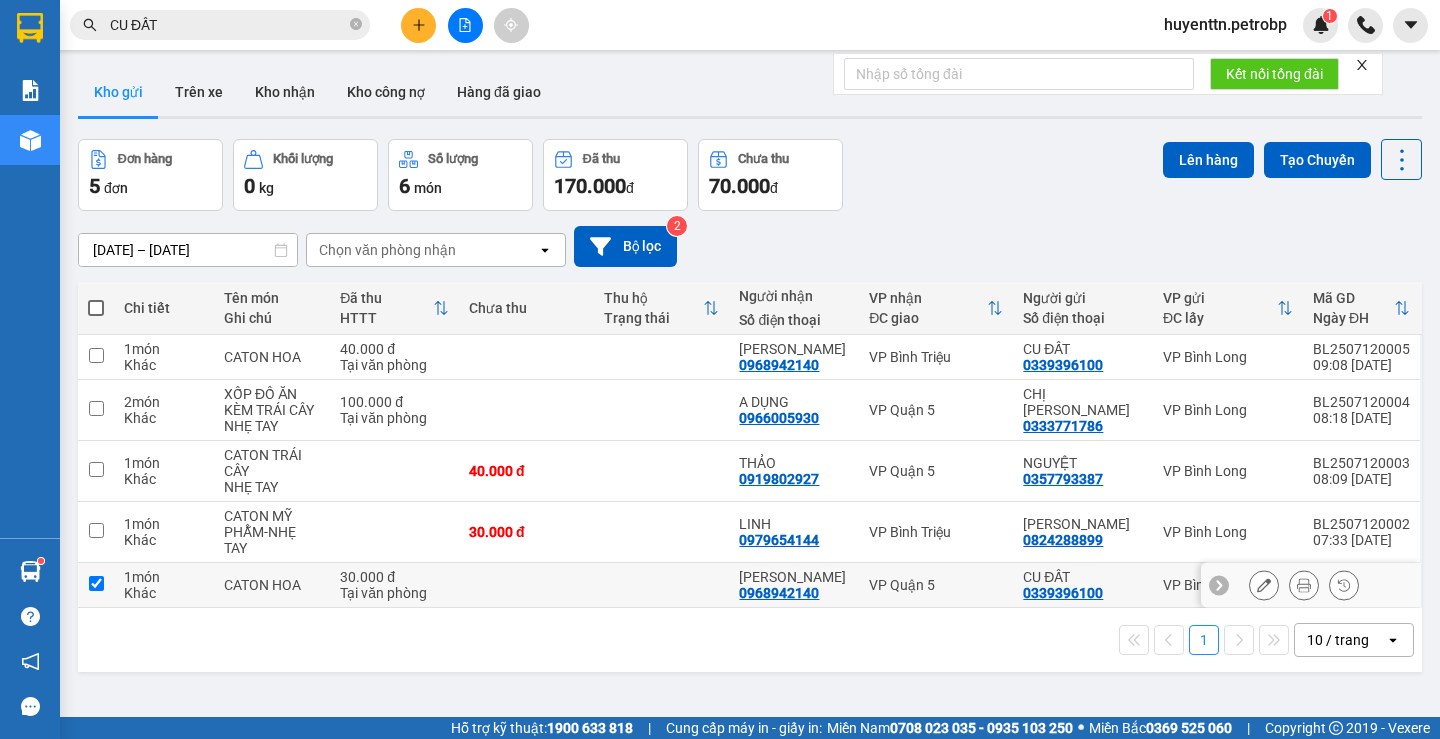 checkbox on "true" 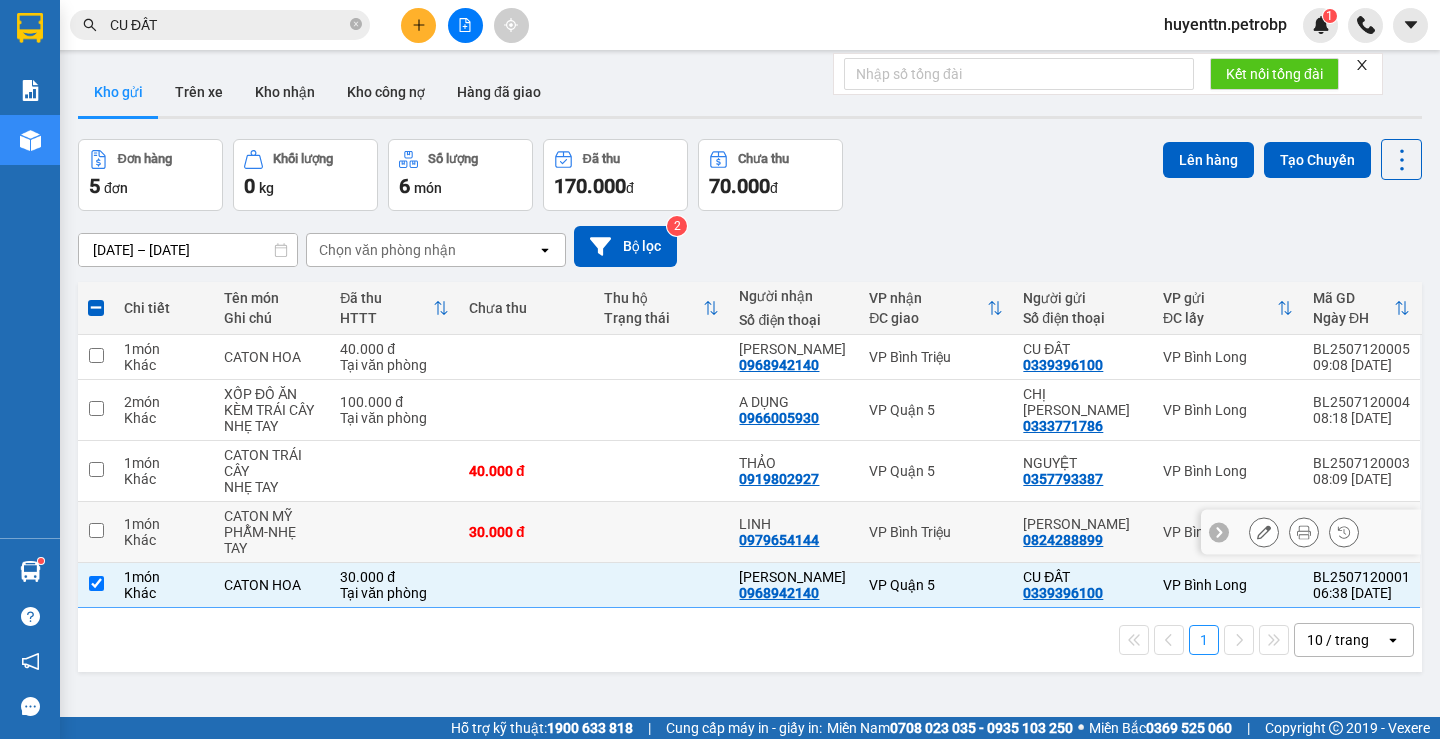 click at bounding box center [96, 530] 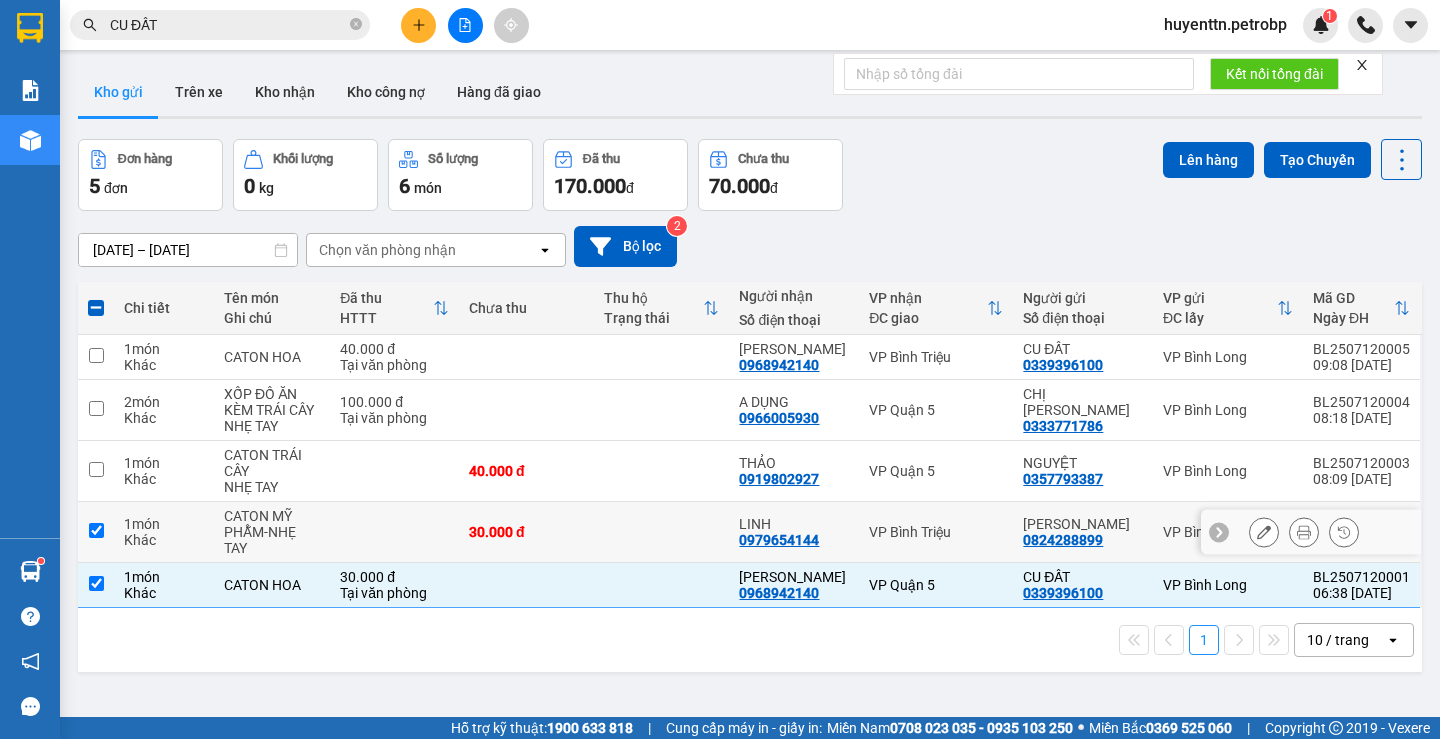 checkbox on "true" 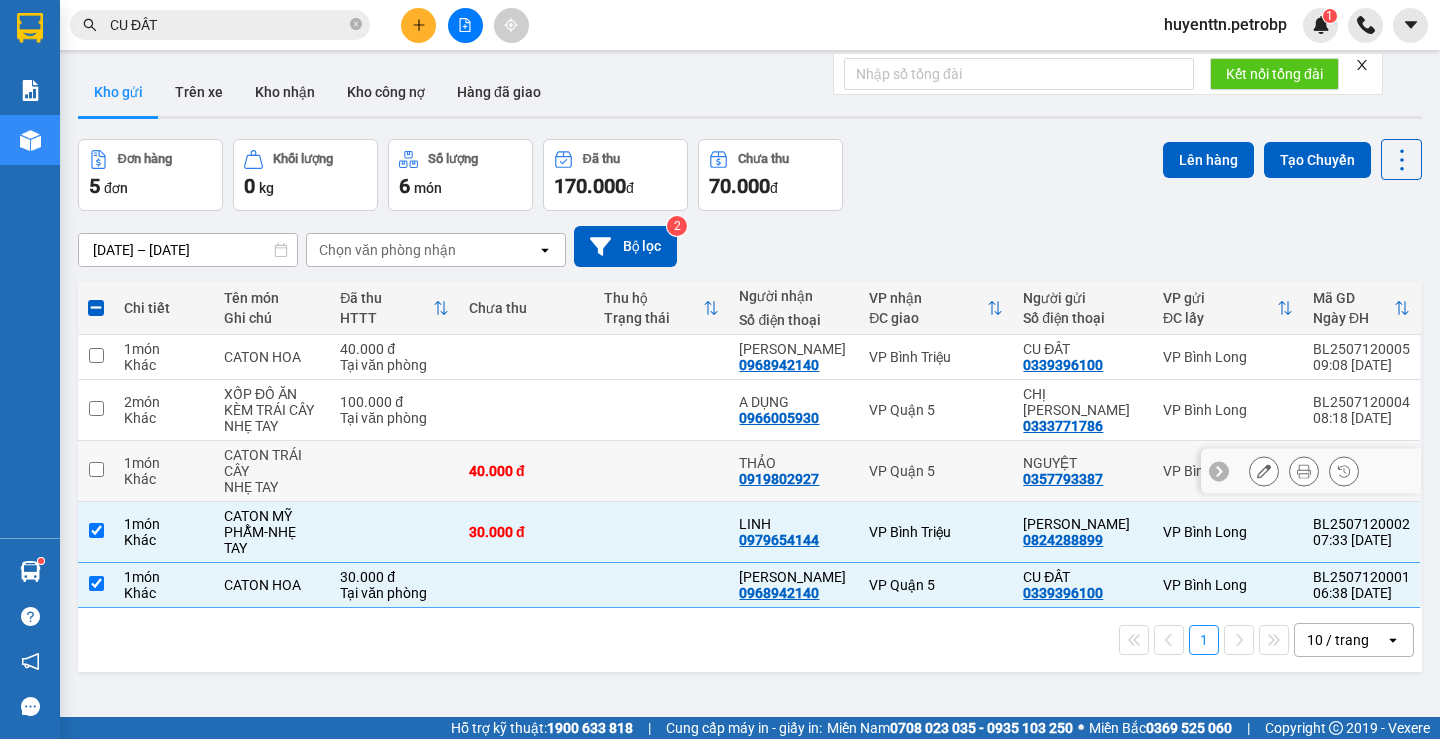 click at bounding box center (96, 471) 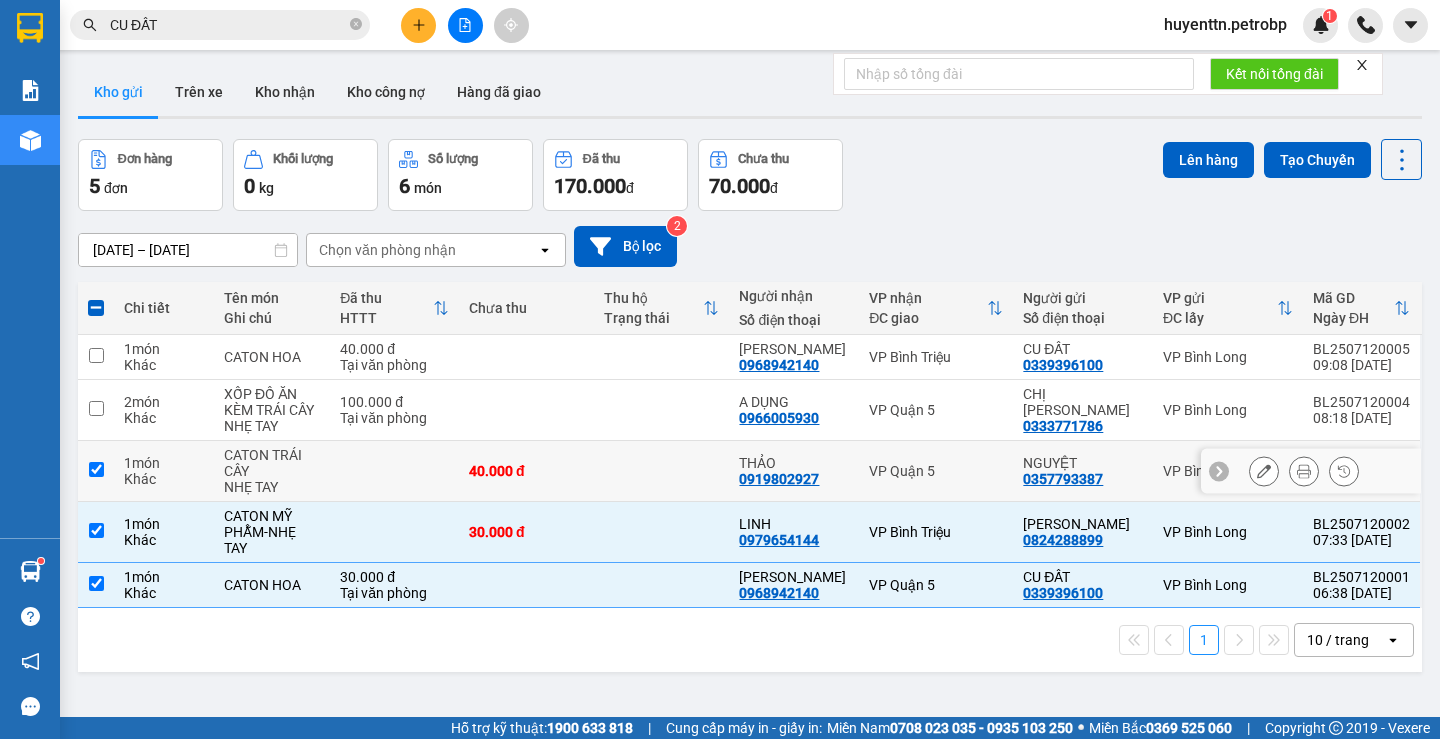 click at bounding box center (96, 471) 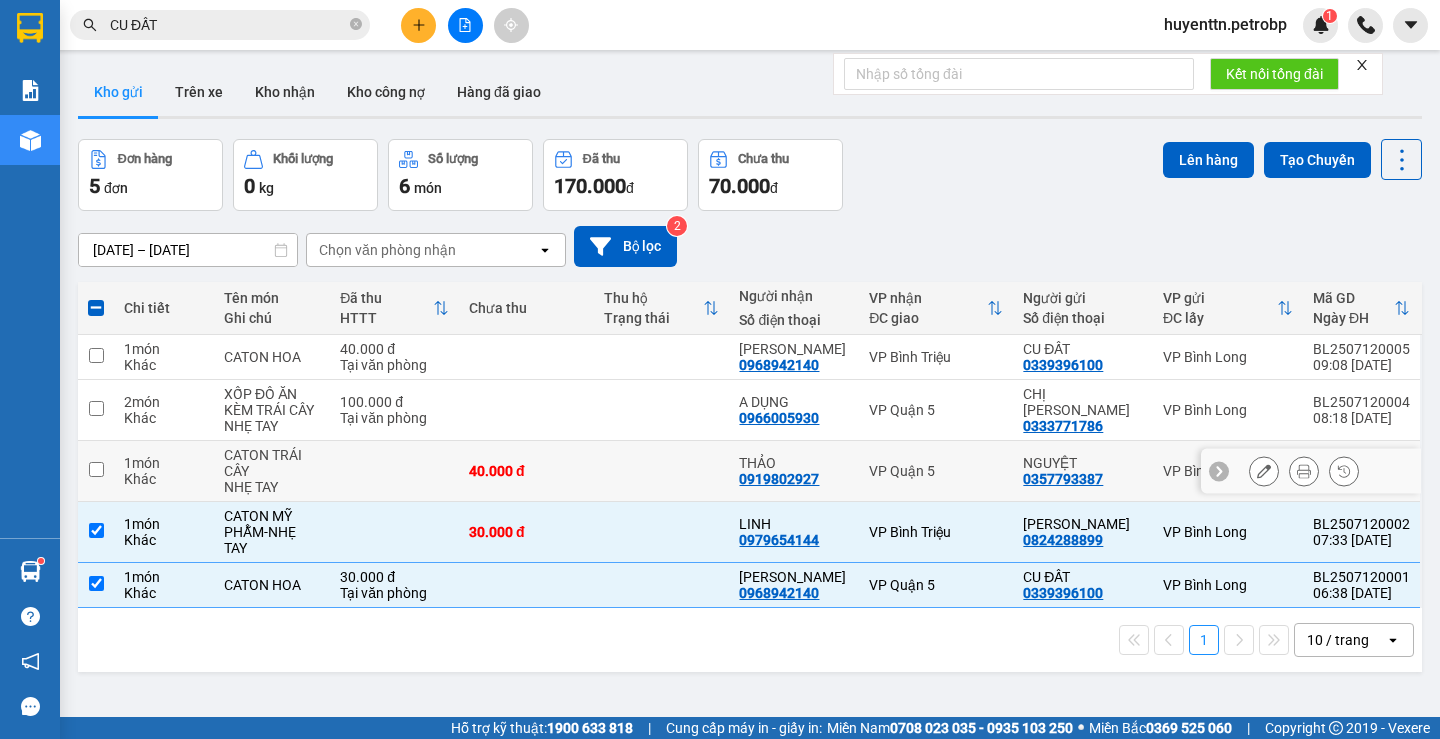 click at bounding box center [96, 469] 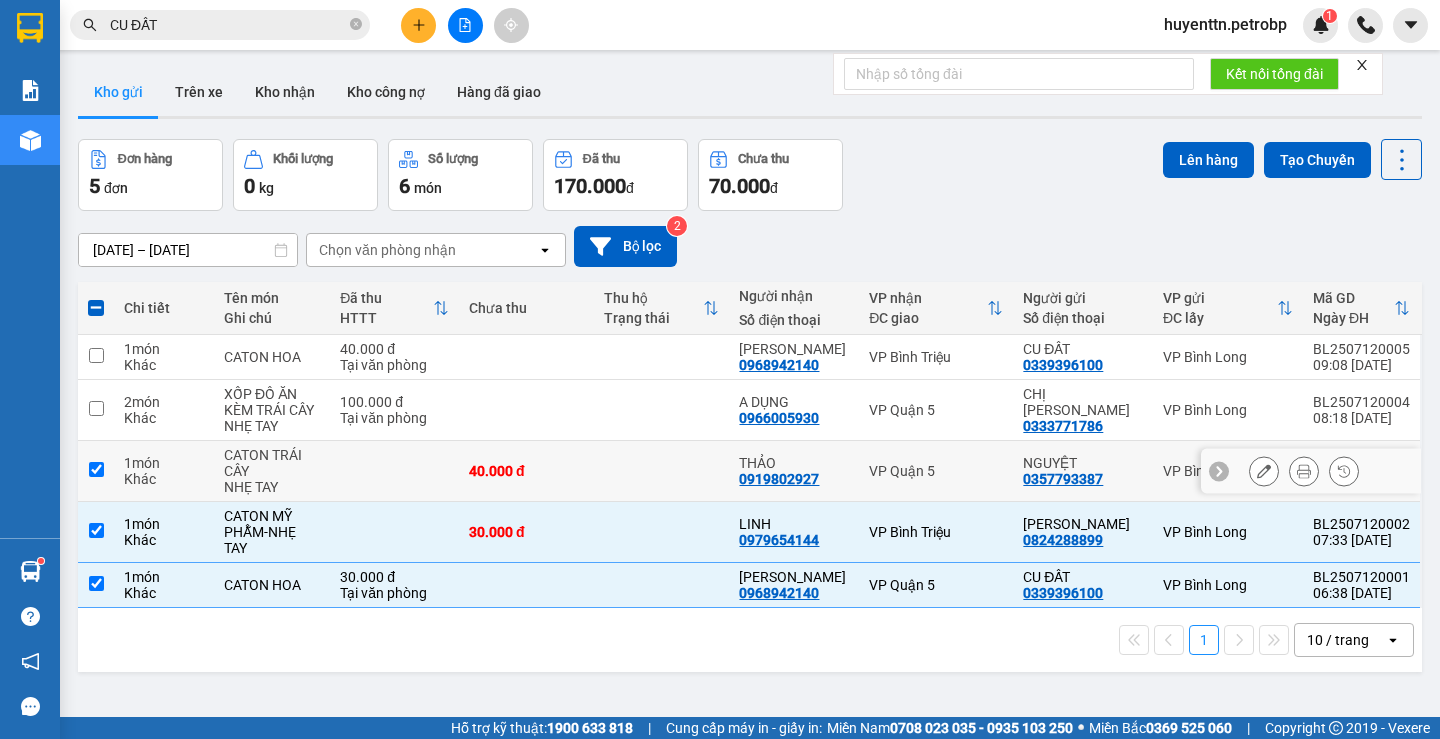 checkbox on "true" 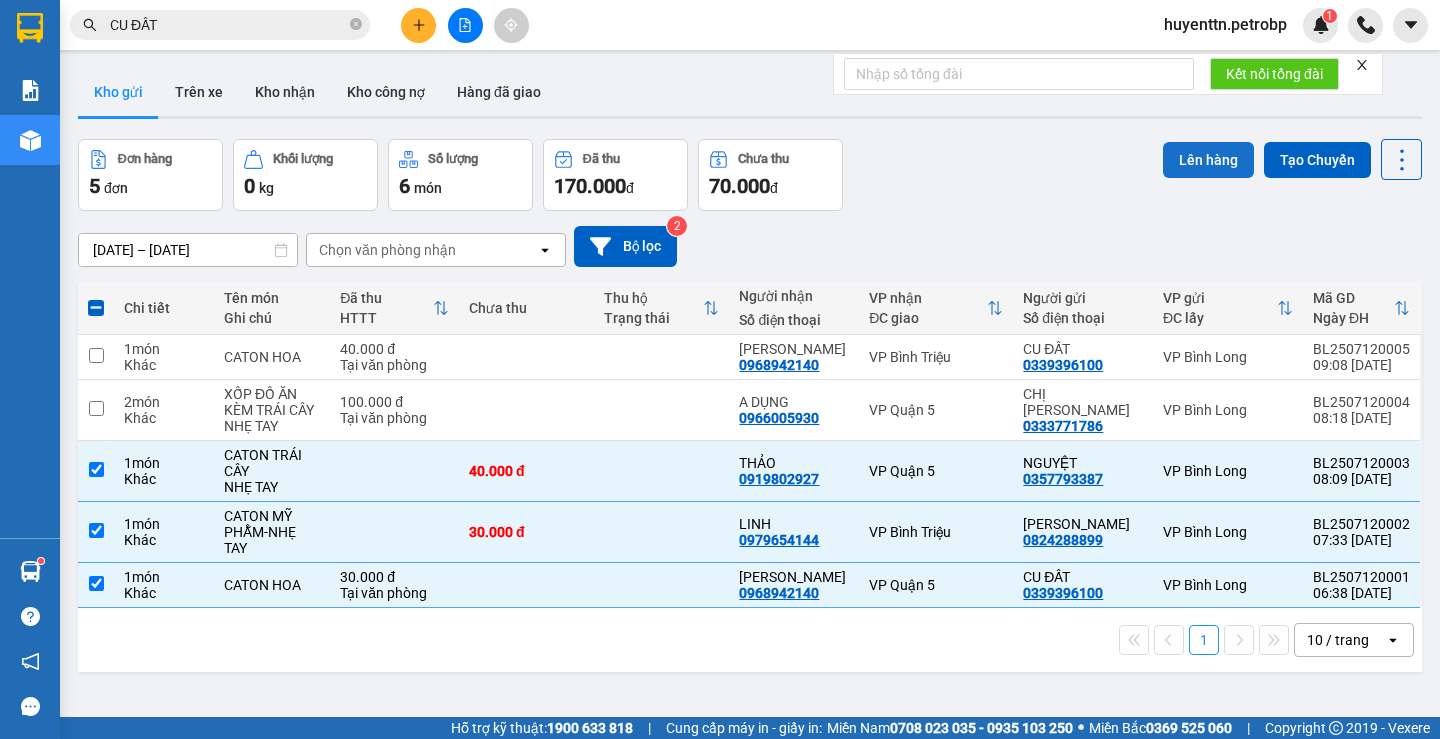 click on "Lên hàng" at bounding box center [1208, 160] 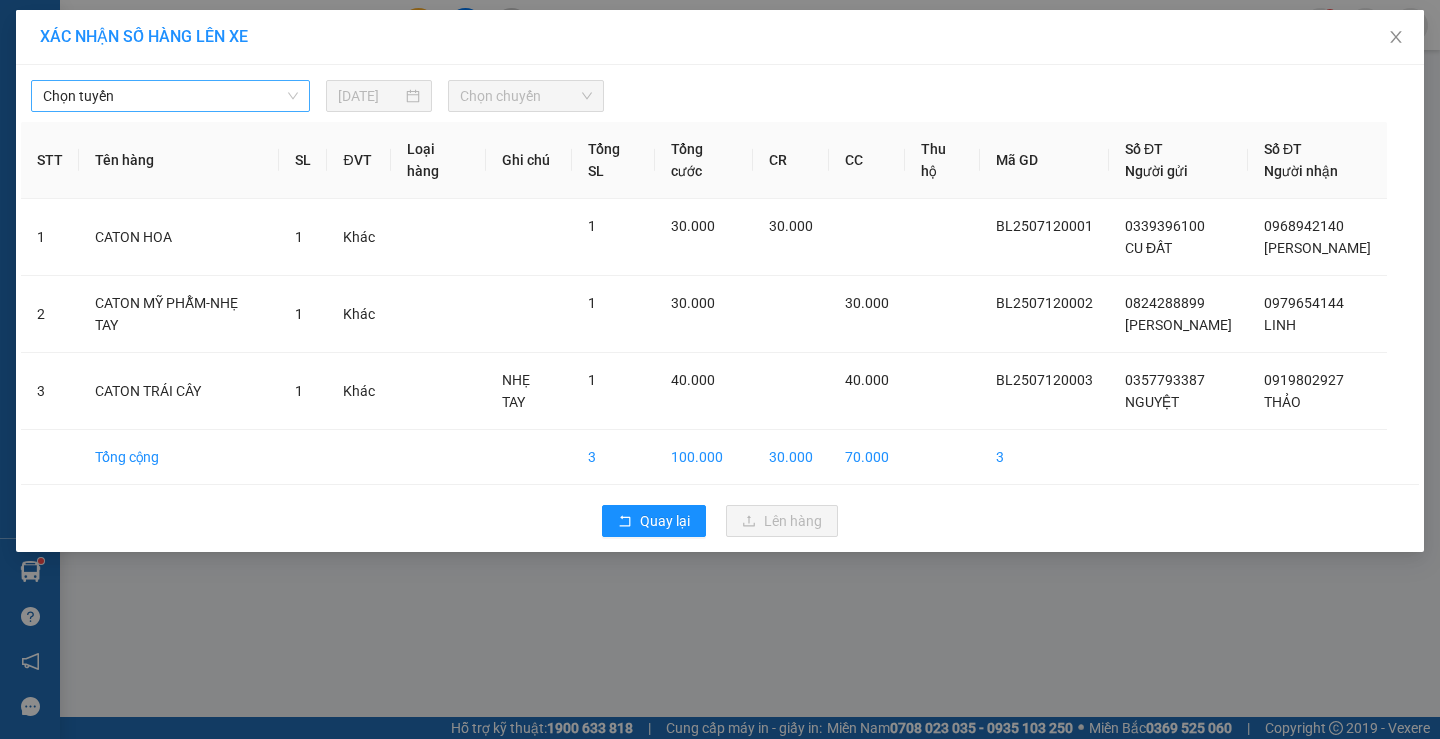 click on "Chọn tuyến" at bounding box center [170, 96] 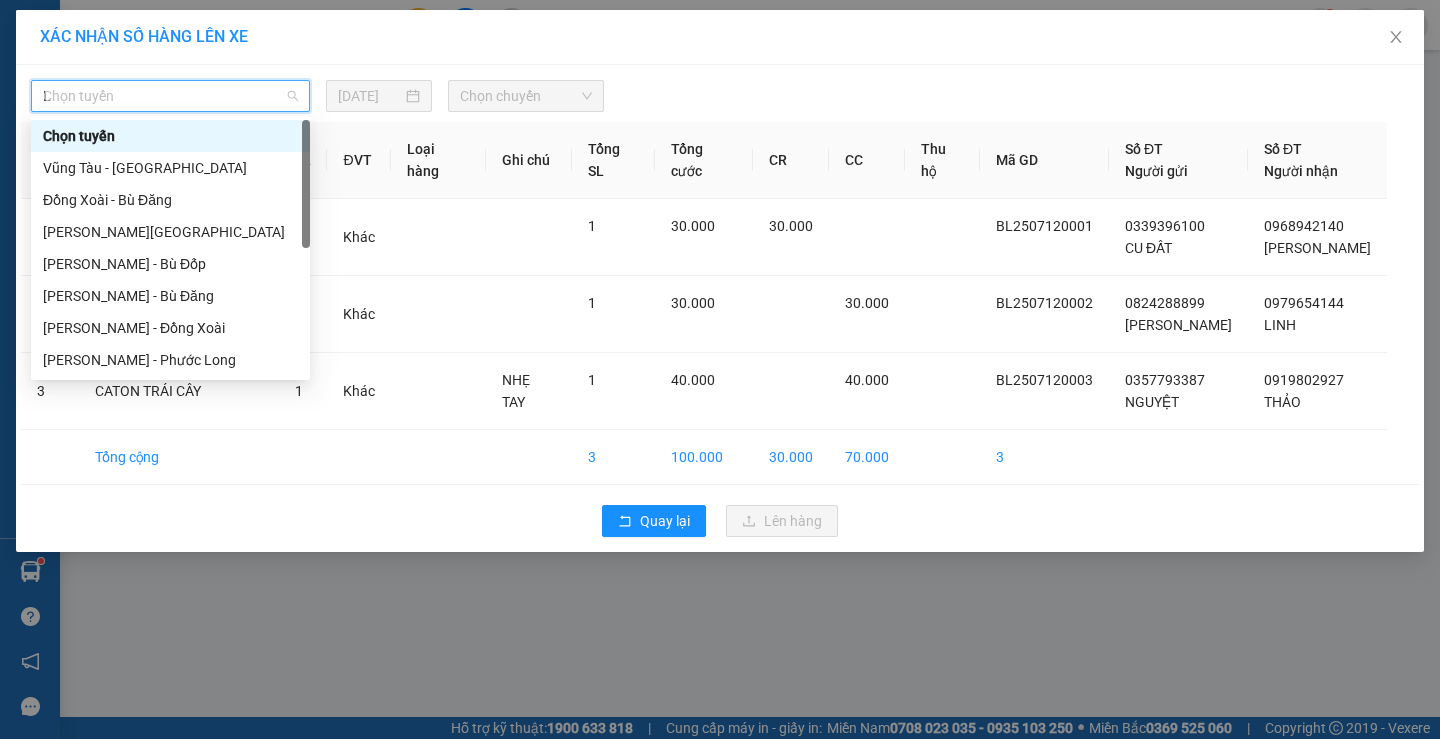 type on "LO" 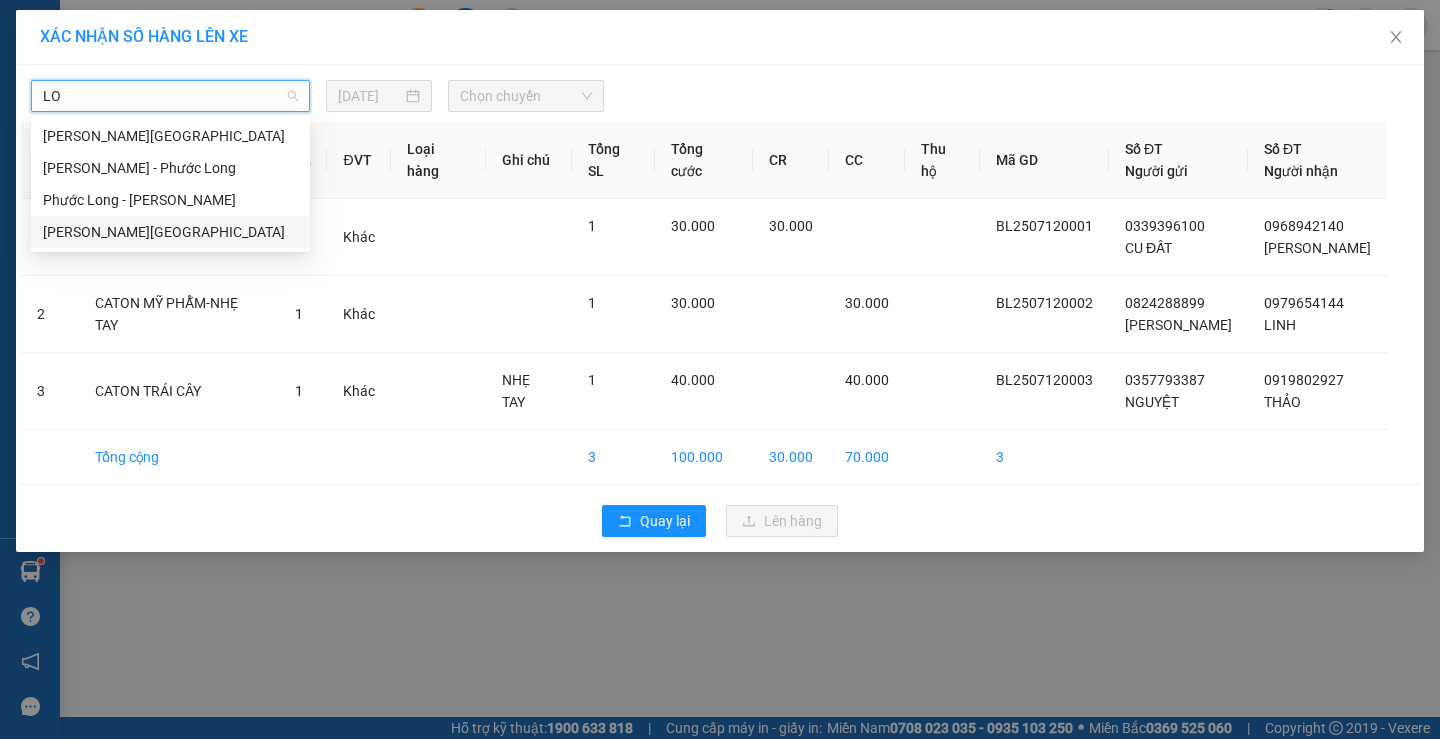 click on "[PERSON_NAME][GEOGRAPHIC_DATA]" at bounding box center (170, 232) 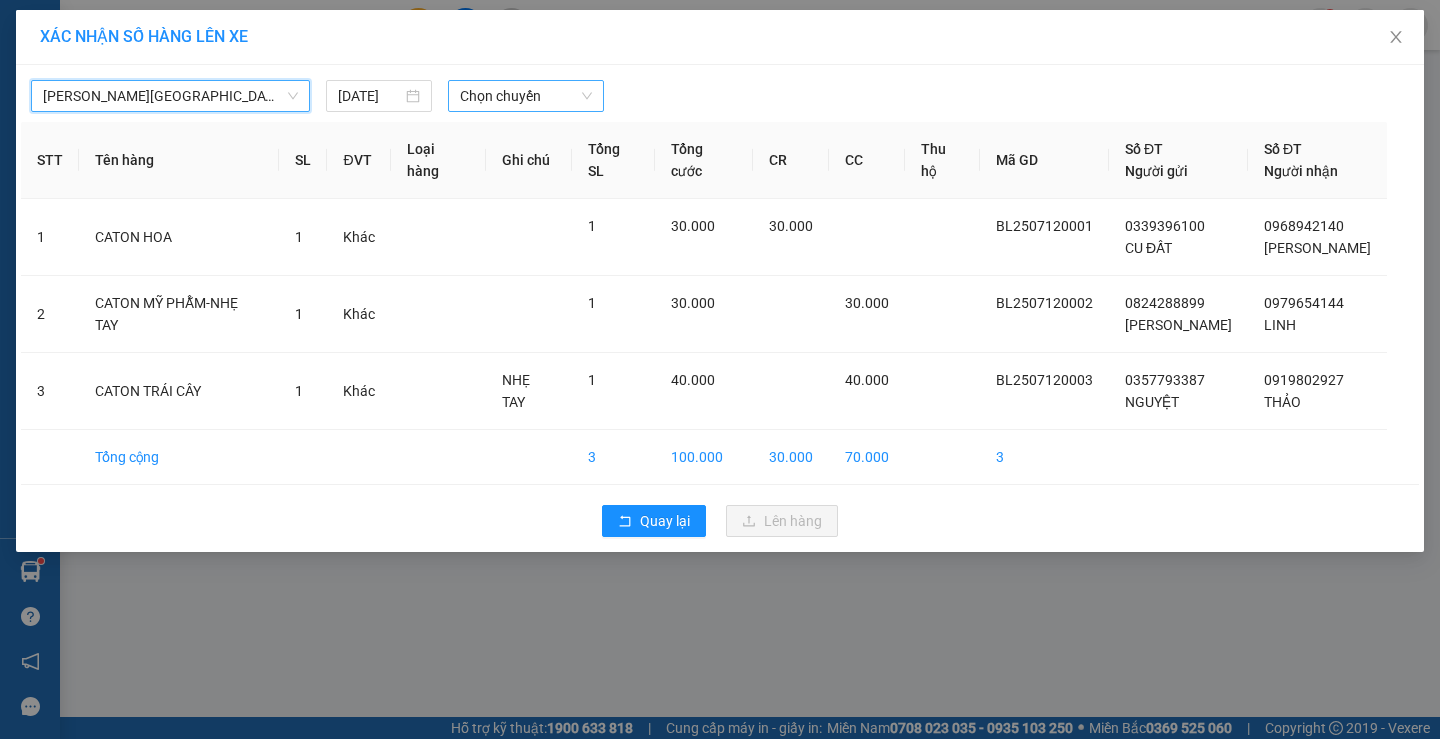 click on "Chọn chuyến" at bounding box center (526, 96) 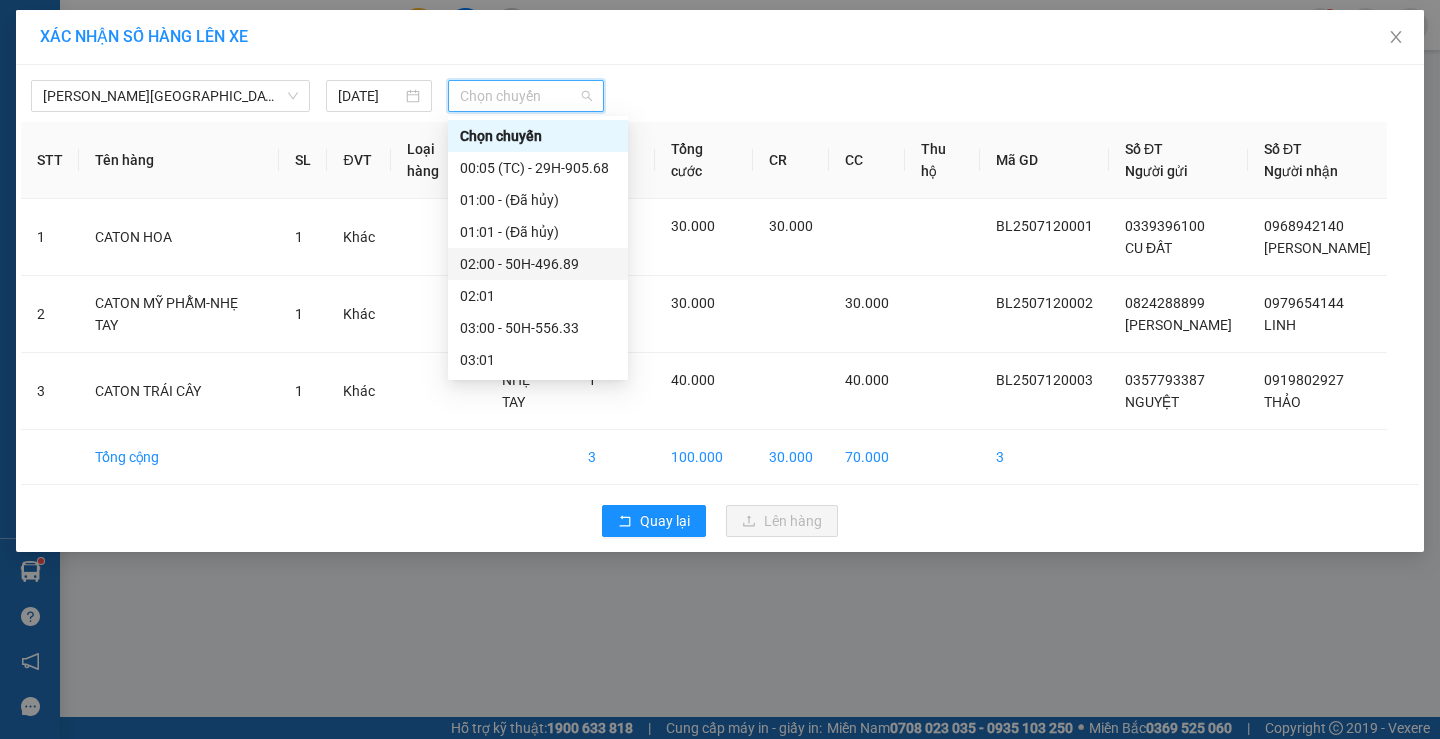 scroll, scrollTop: 500, scrollLeft: 0, axis: vertical 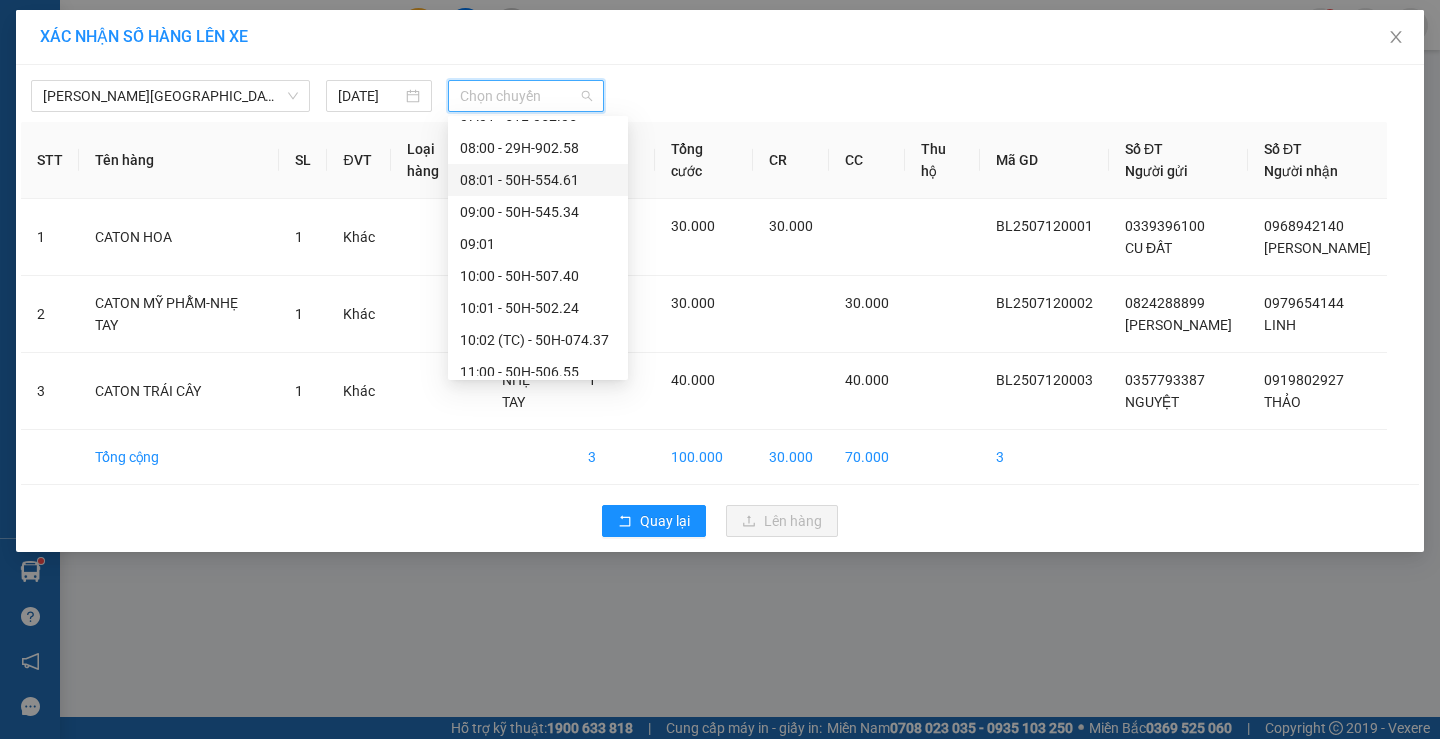 click on "08:01     - 50H-554.61" at bounding box center [538, 180] 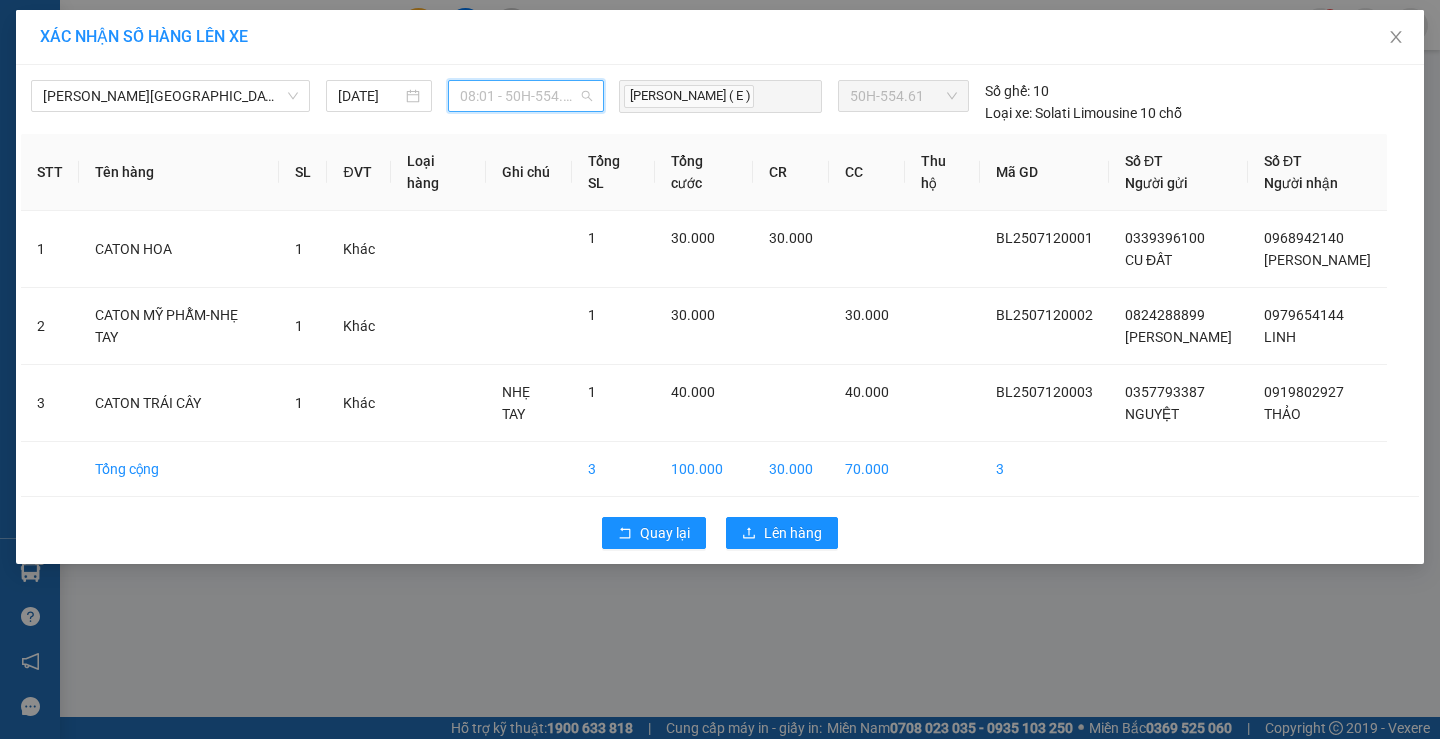 click on "08:01     - 50H-554.61" at bounding box center (526, 96) 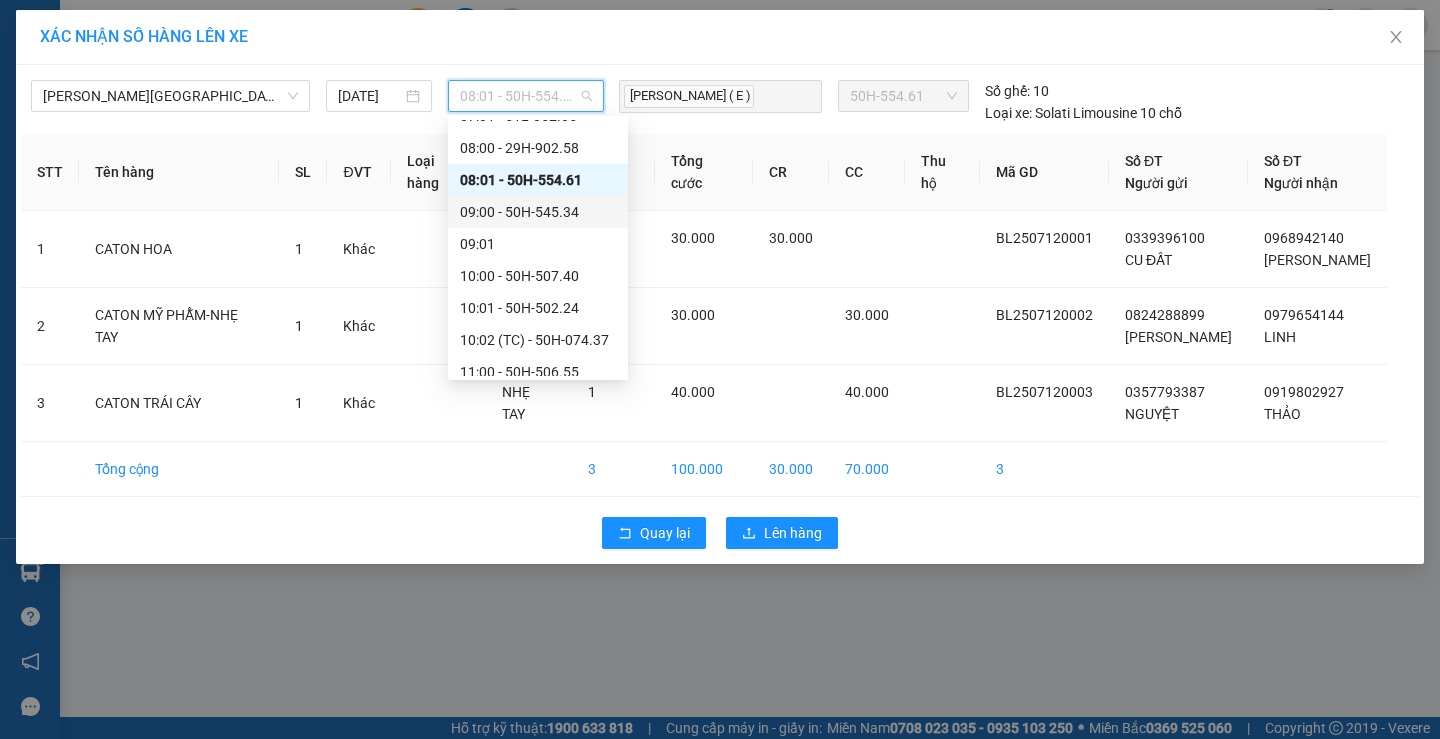 scroll, scrollTop: 400, scrollLeft: 0, axis: vertical 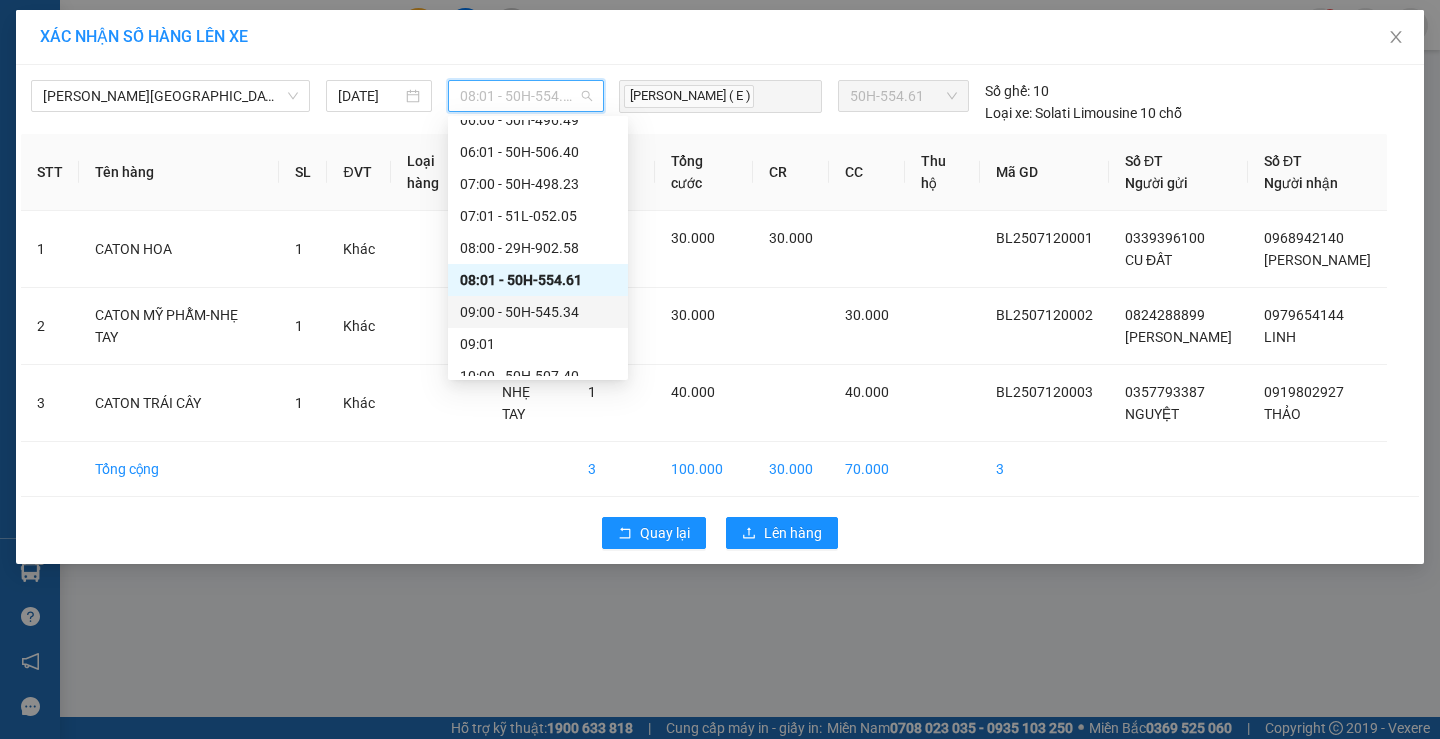 click on "07:01     - 51L-052.05" at bounding box center (538, 216) 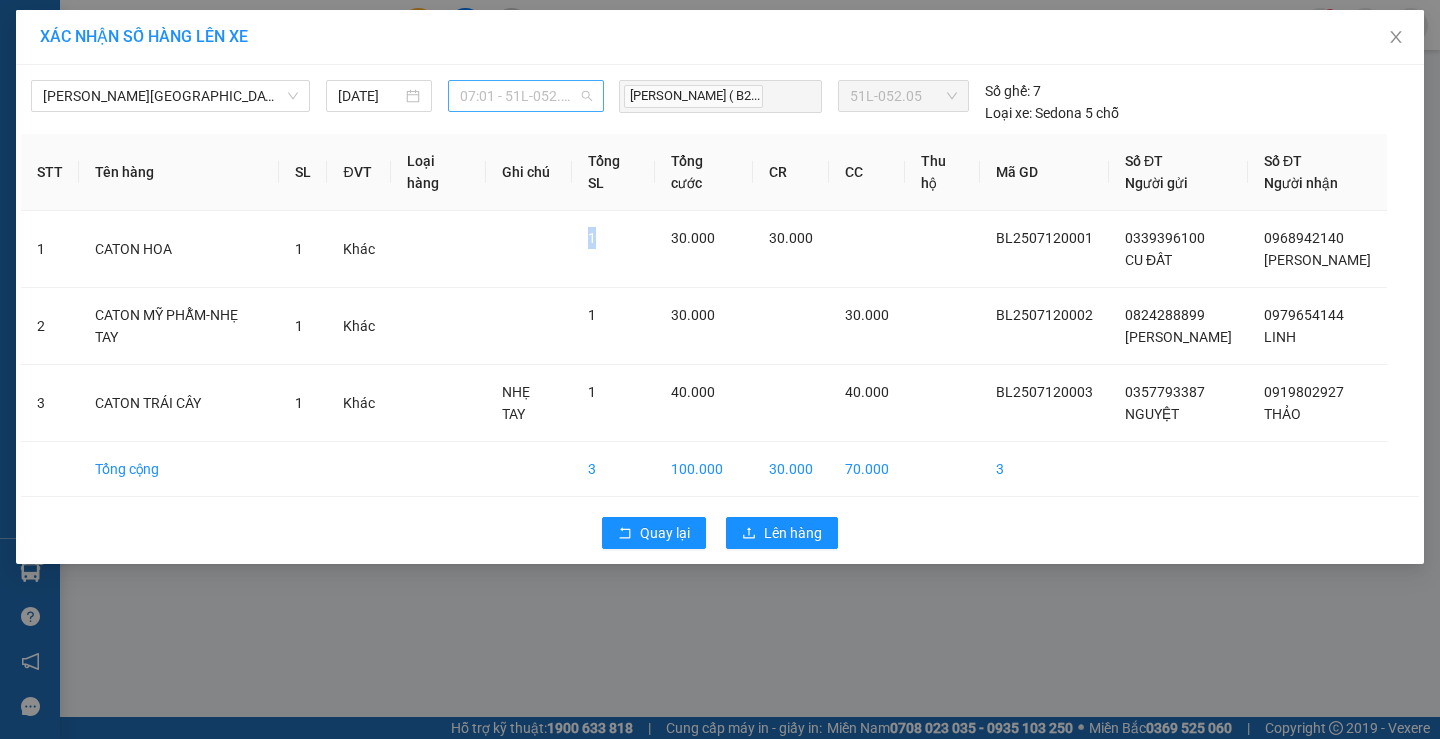 click on "07:01     - 51L-052.05" at bounding box center [526, 96] 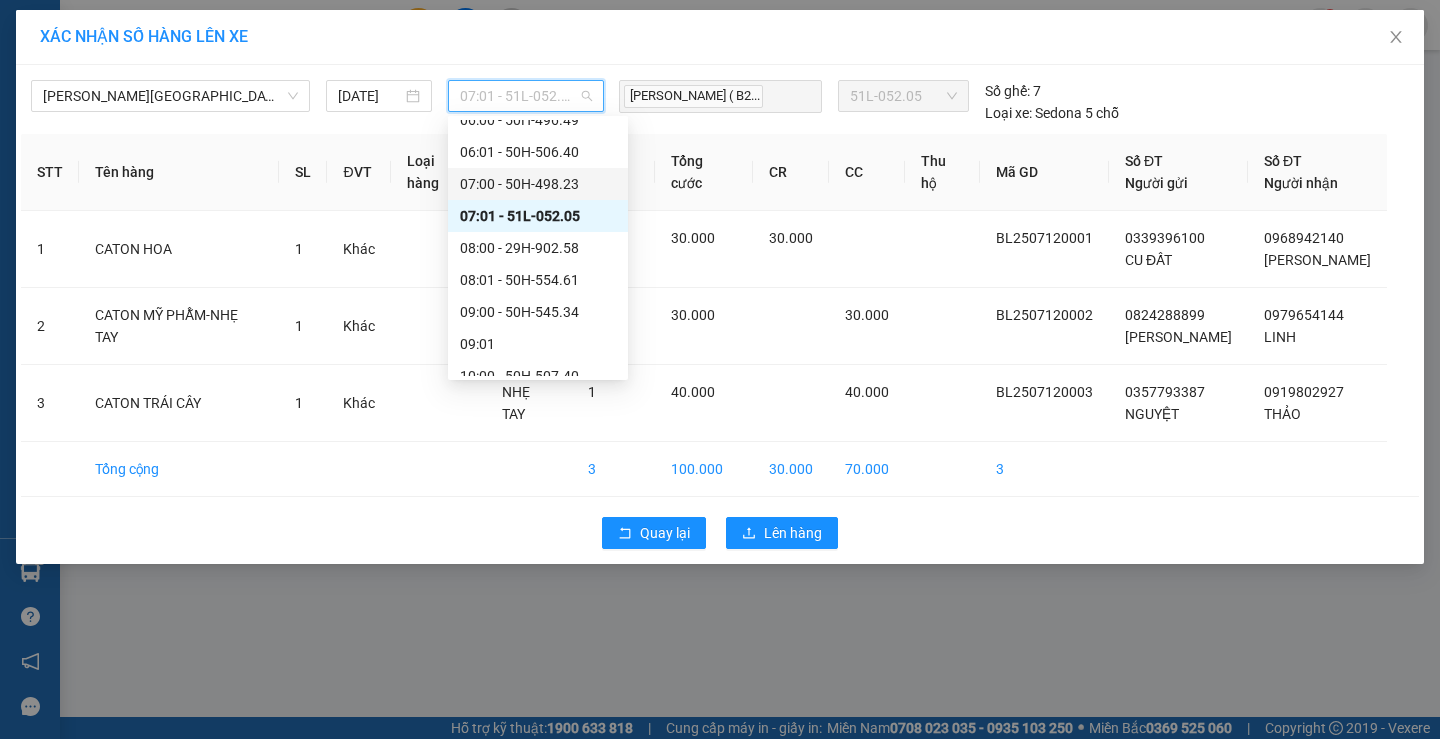 click on "07:00     - 50H-498.23" at bounding box center (538, 184) 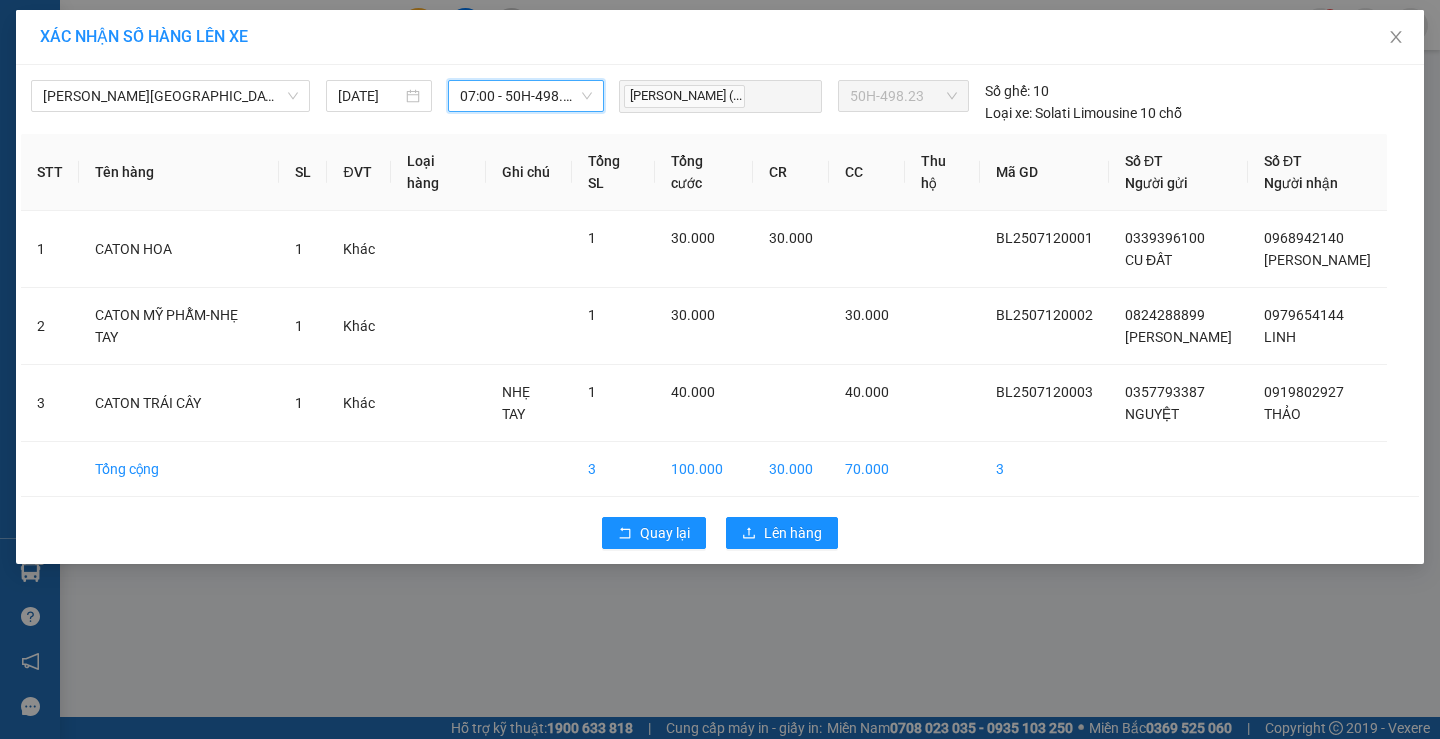 click on "07:00     - 50H-498.23" at bounding box center [526, 96] 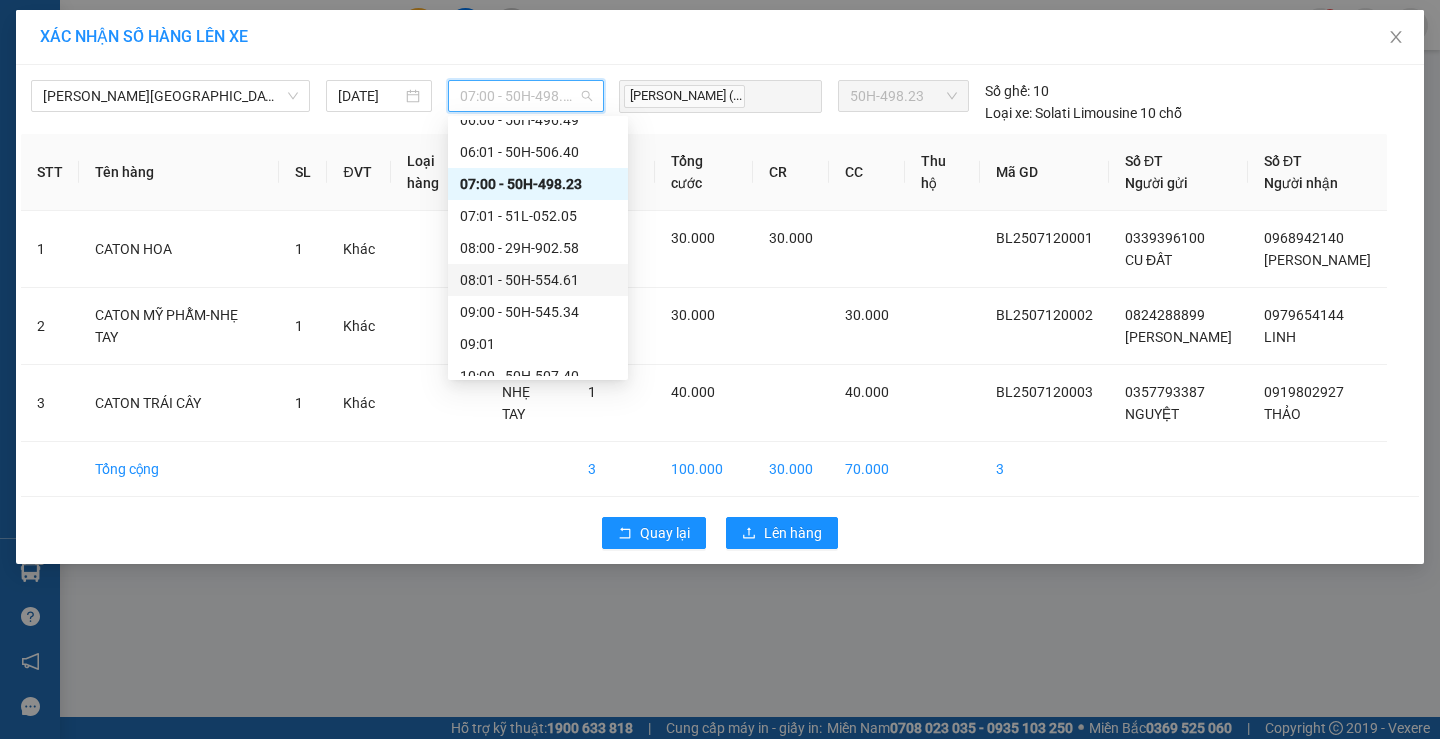 click on "08:01     - 50H-554.61" at bounding box center [538, 280] 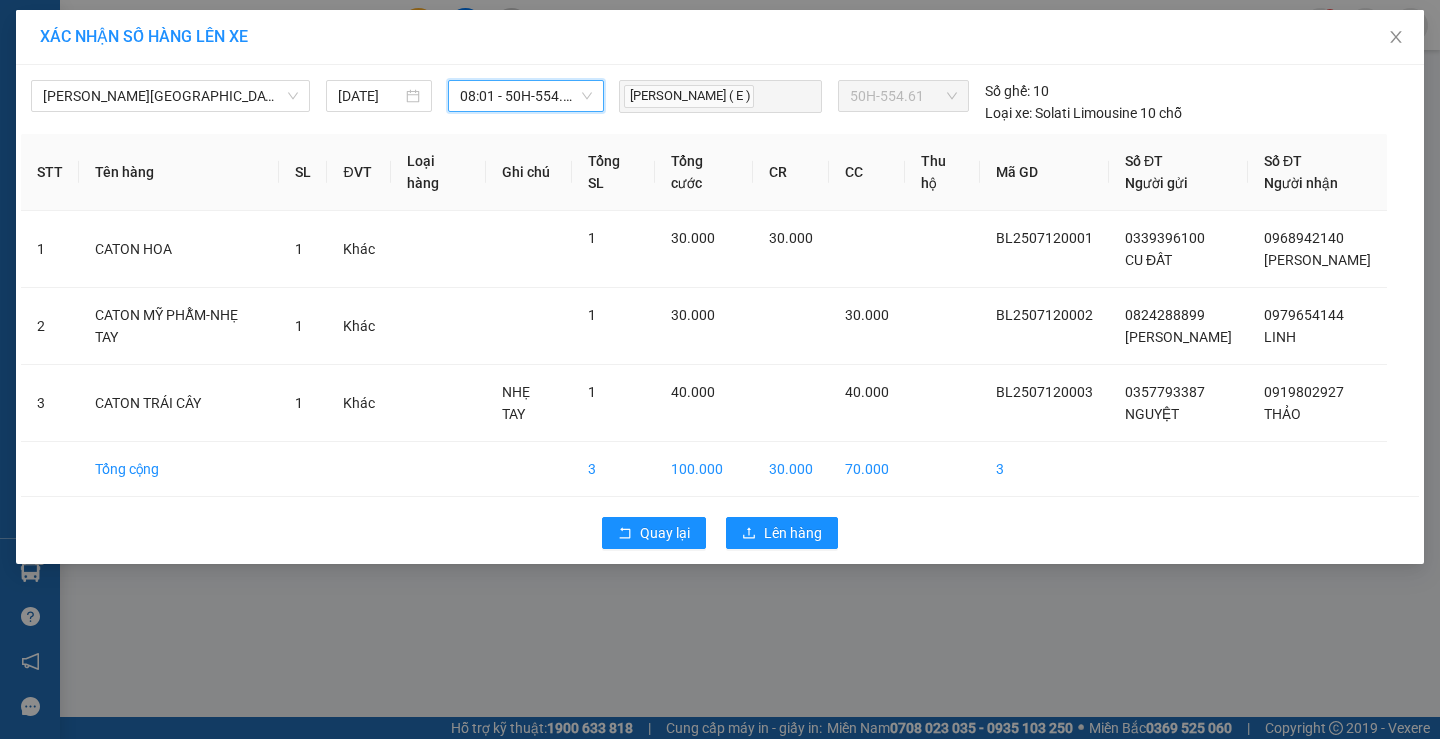 click on "08:01     - 50H-554.61" at bounding box center (526, 96) 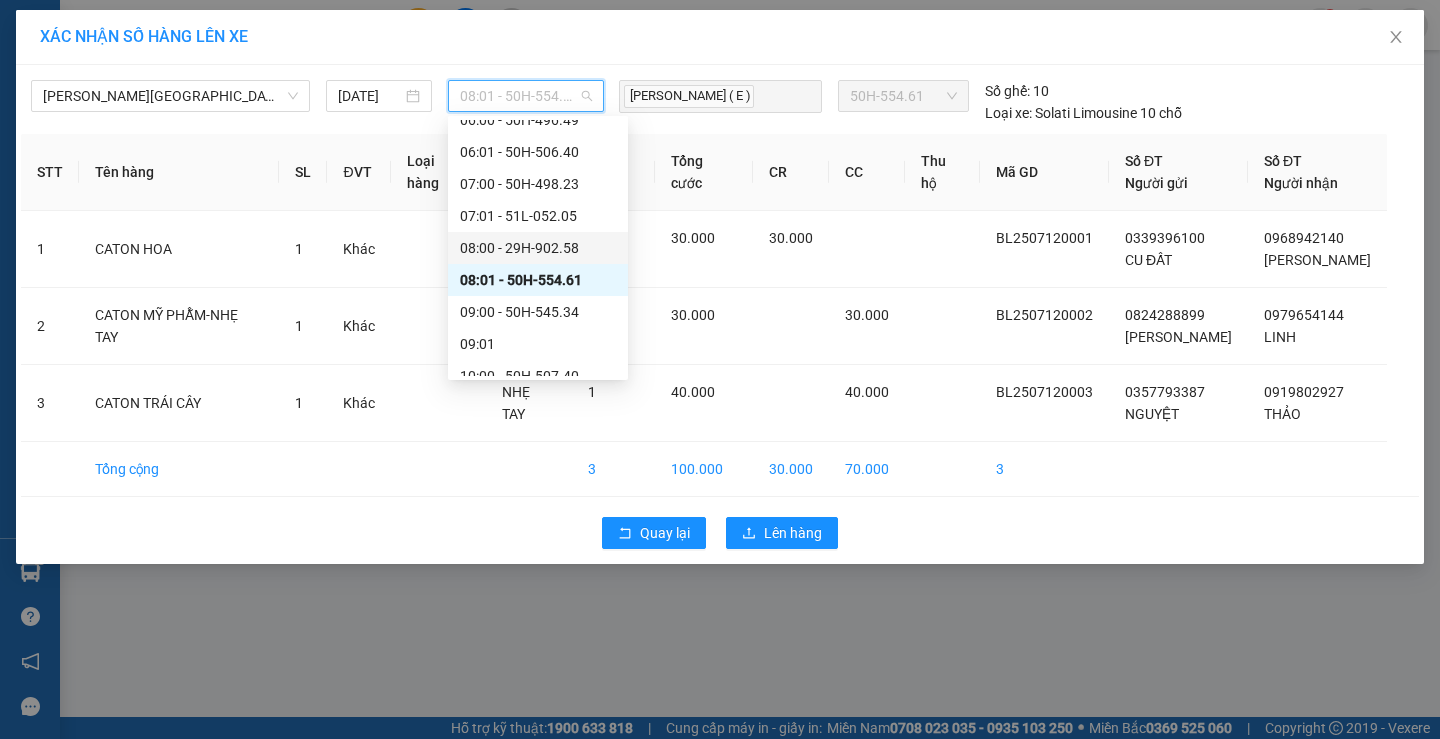 click on "08:00     - 29H-902.58" at bounding box center [538, 248] 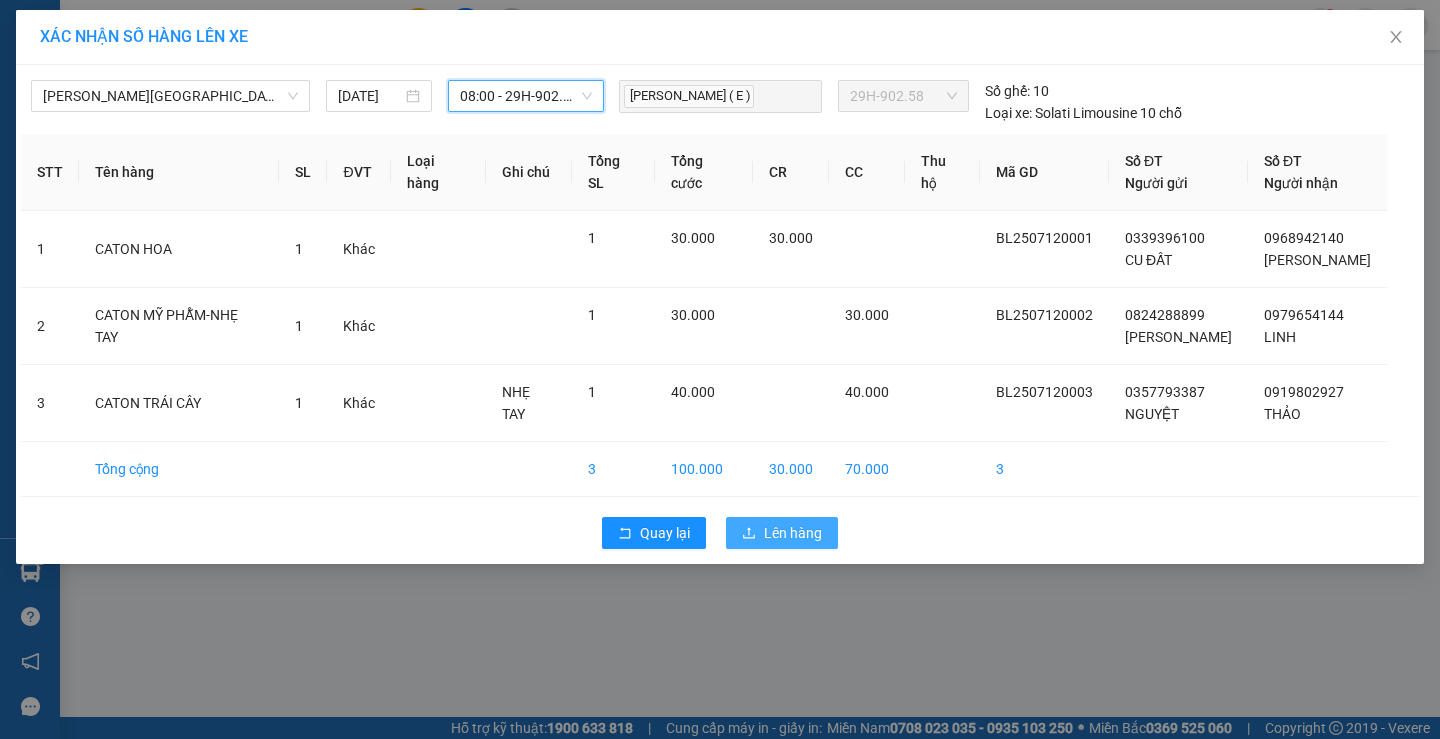 click on "Lên hàng" at bounding box center (793, 533) 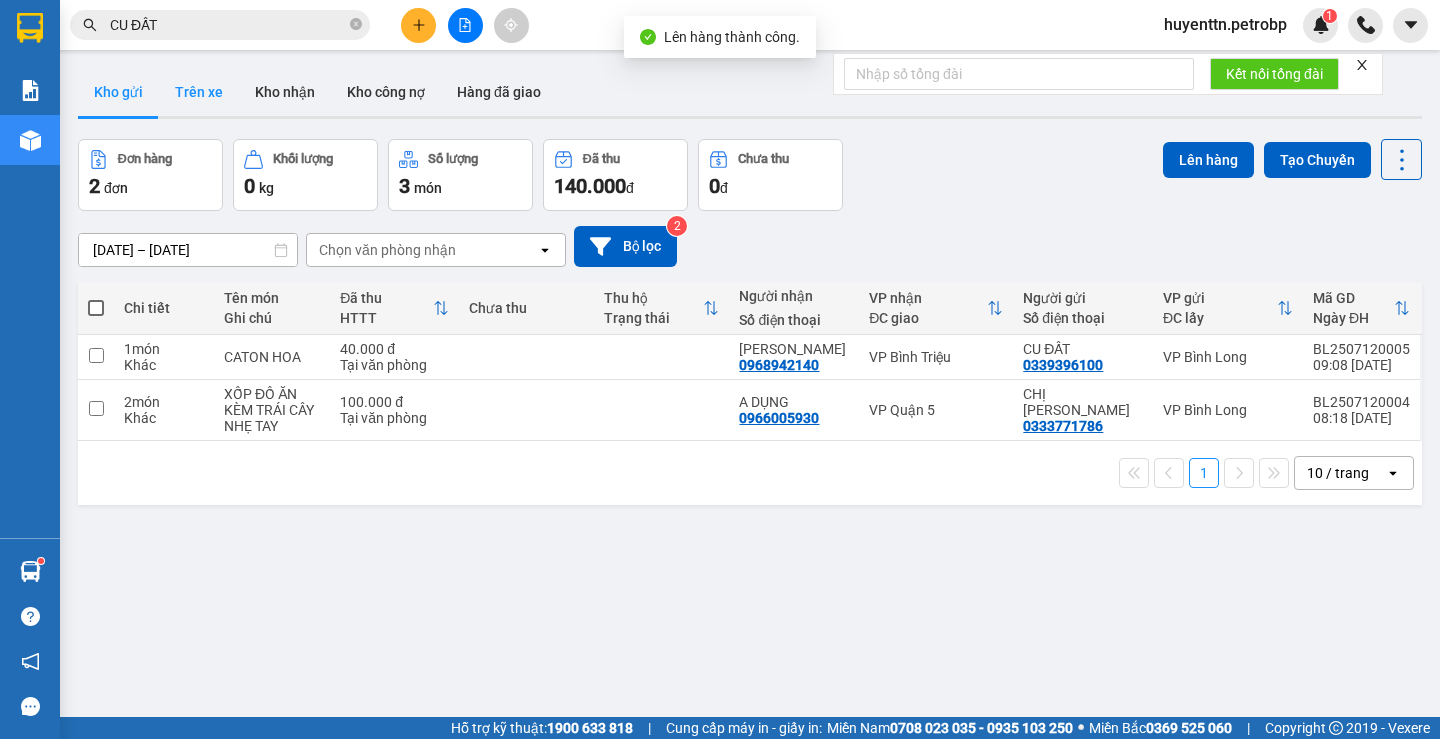 click on "Trên xe" at bounding box center [199, 92] 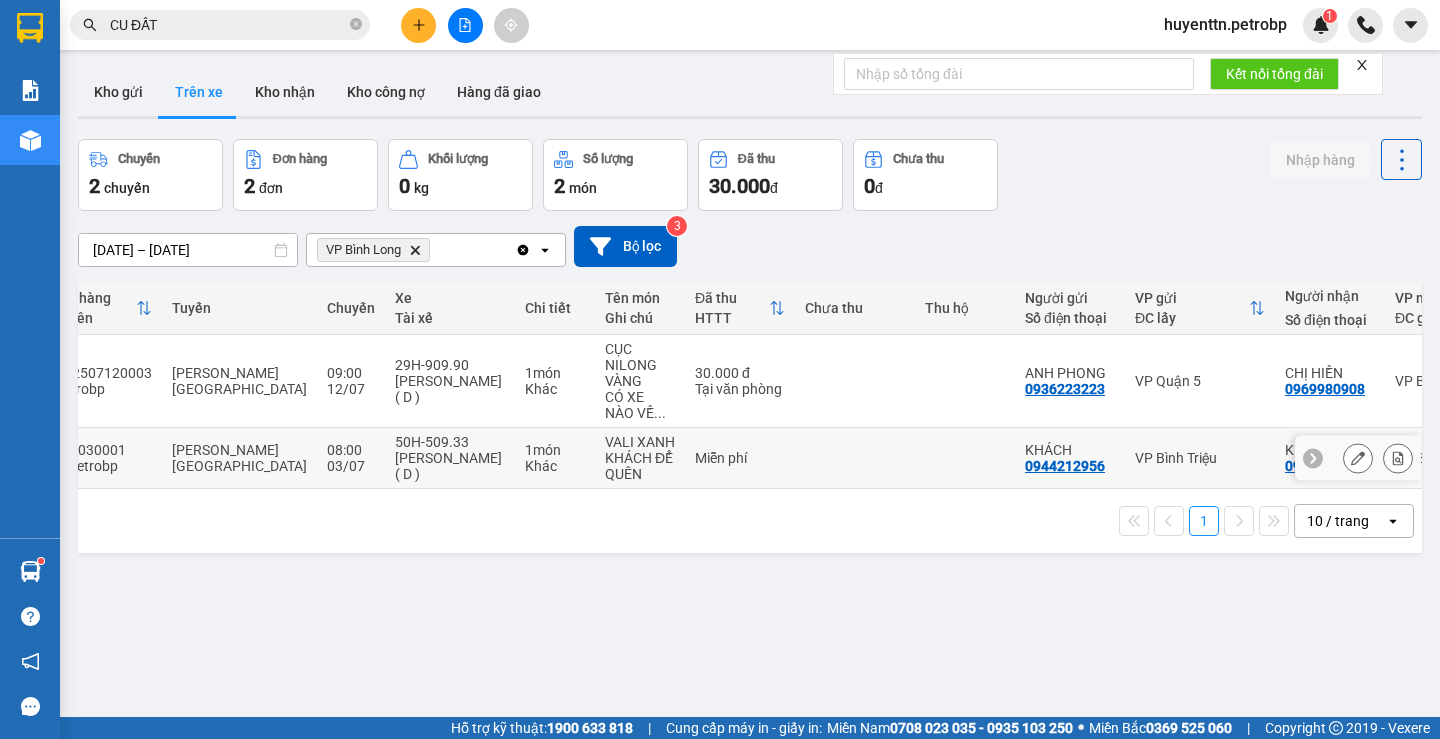 scroll, scrollTop: 0, scrollLeft: 73, axis: horizontal 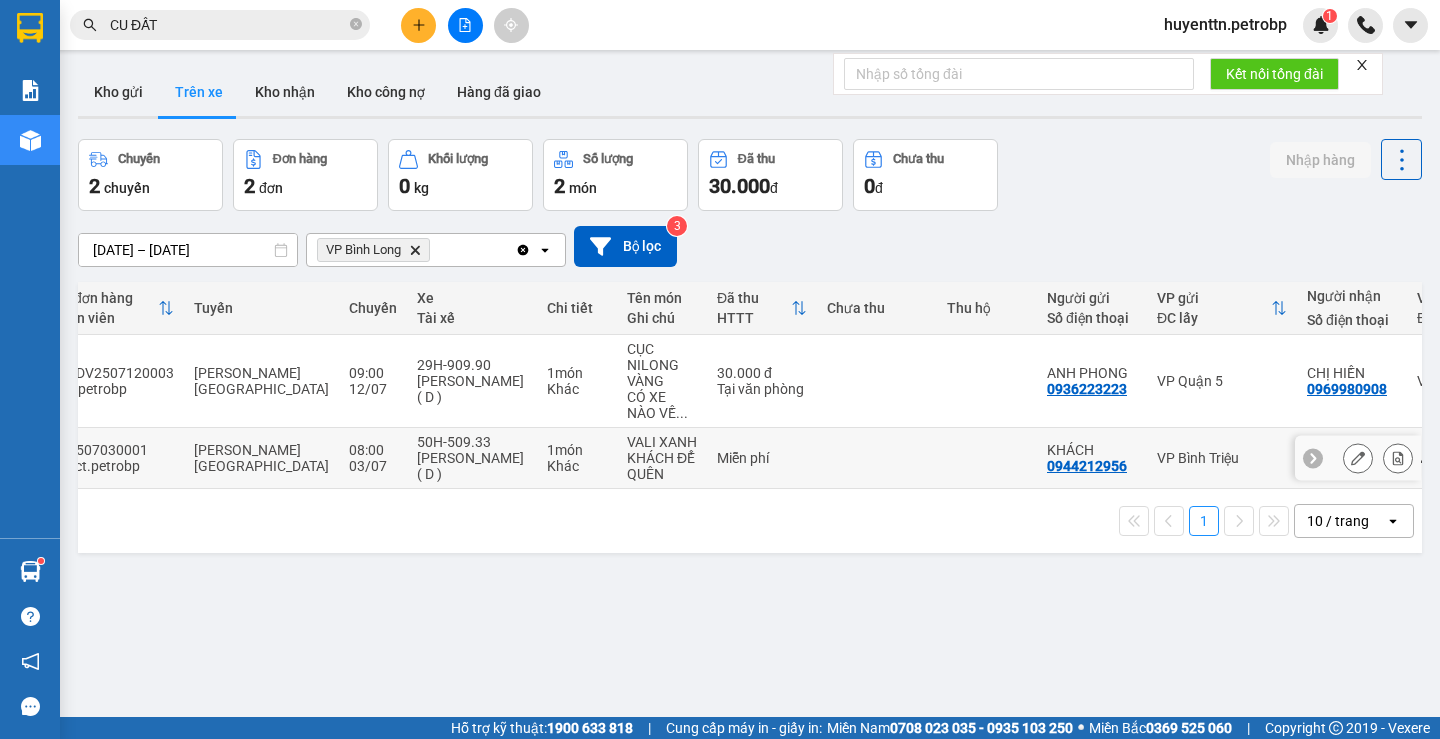 click on "[PERSON_NAME][GEOGRAPHIC_DATA]" at bounding box center (261, 458) 